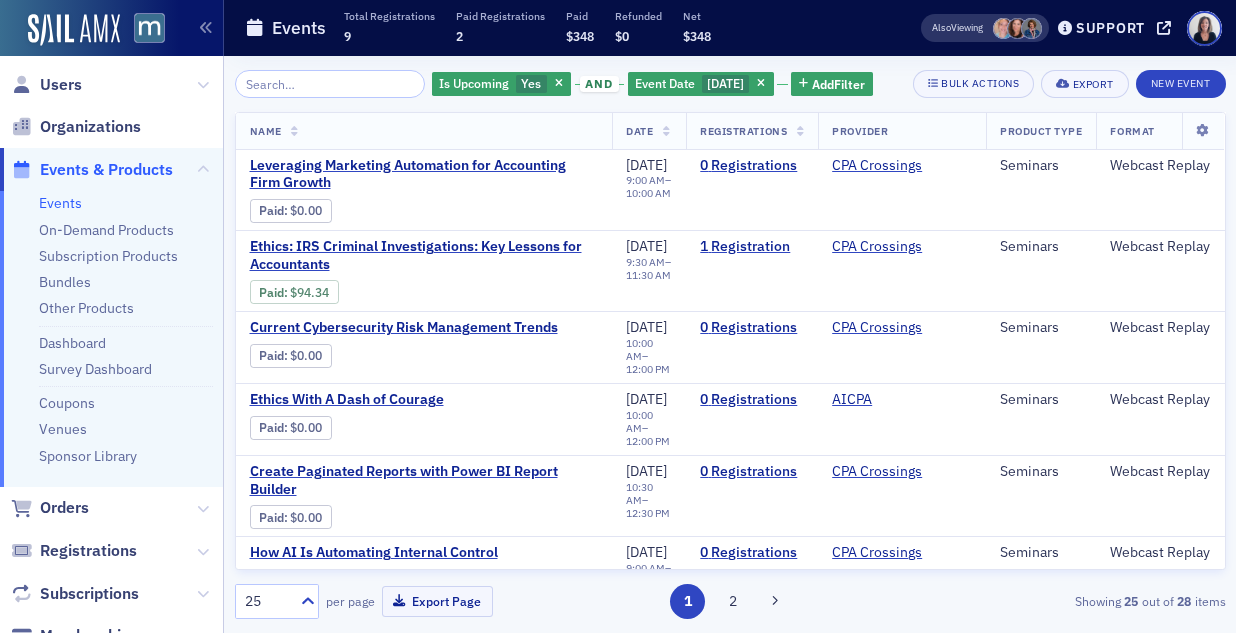 scroll, scrollTop: 0, scrollLeft: 0, axis: both 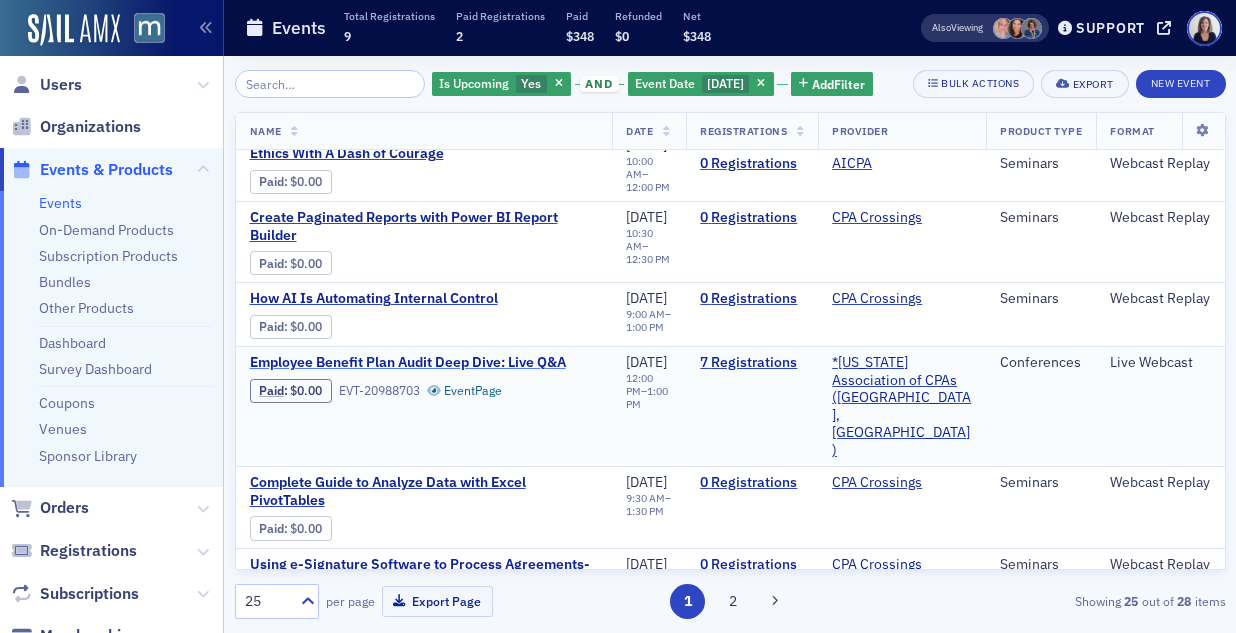 click on "Employee Benefit Plan Audit Deep Dive: Live Q&A" 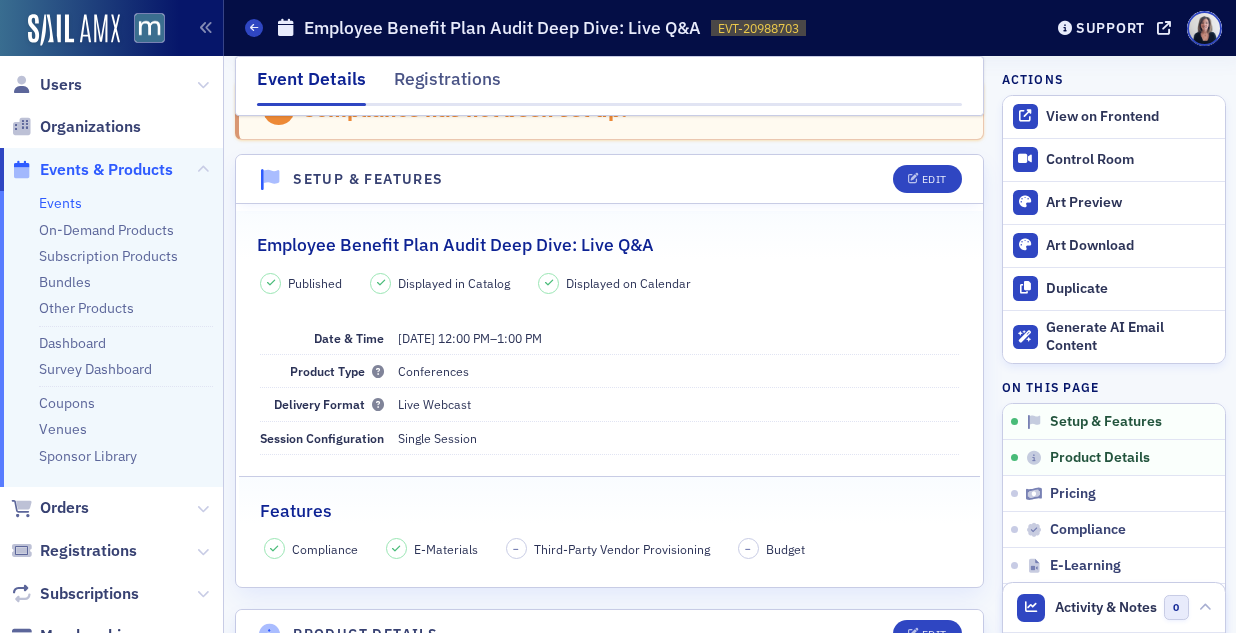 scroll, scrollTop: 0, scrollLeft: 0, axis: both 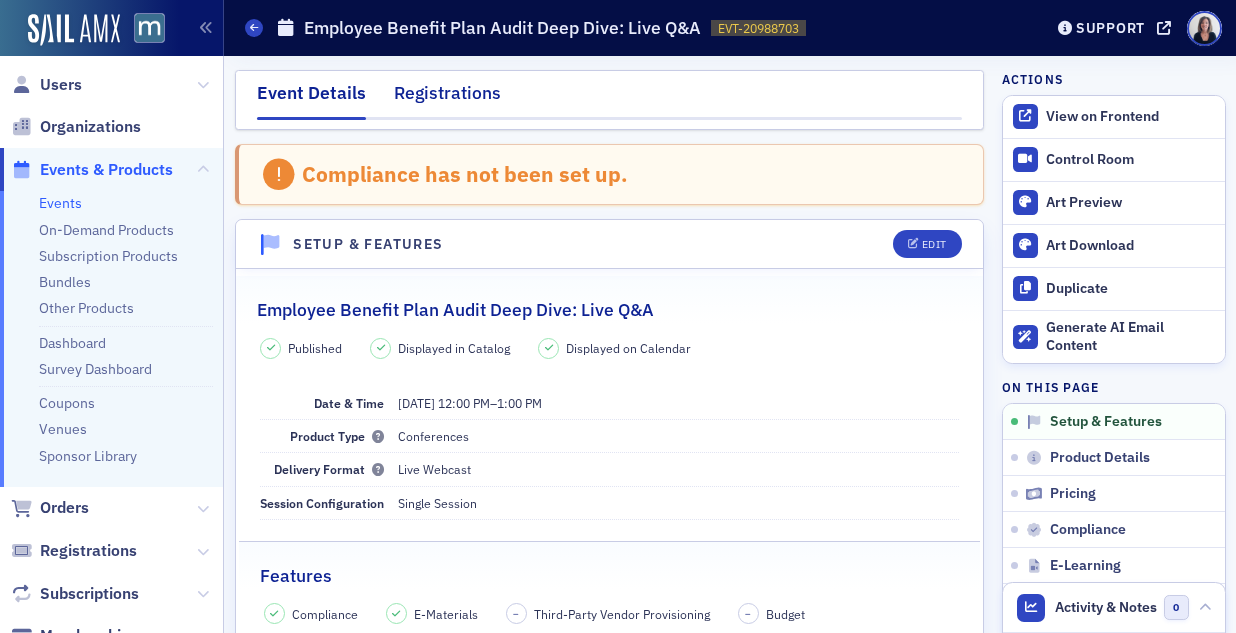click on "Registrations" 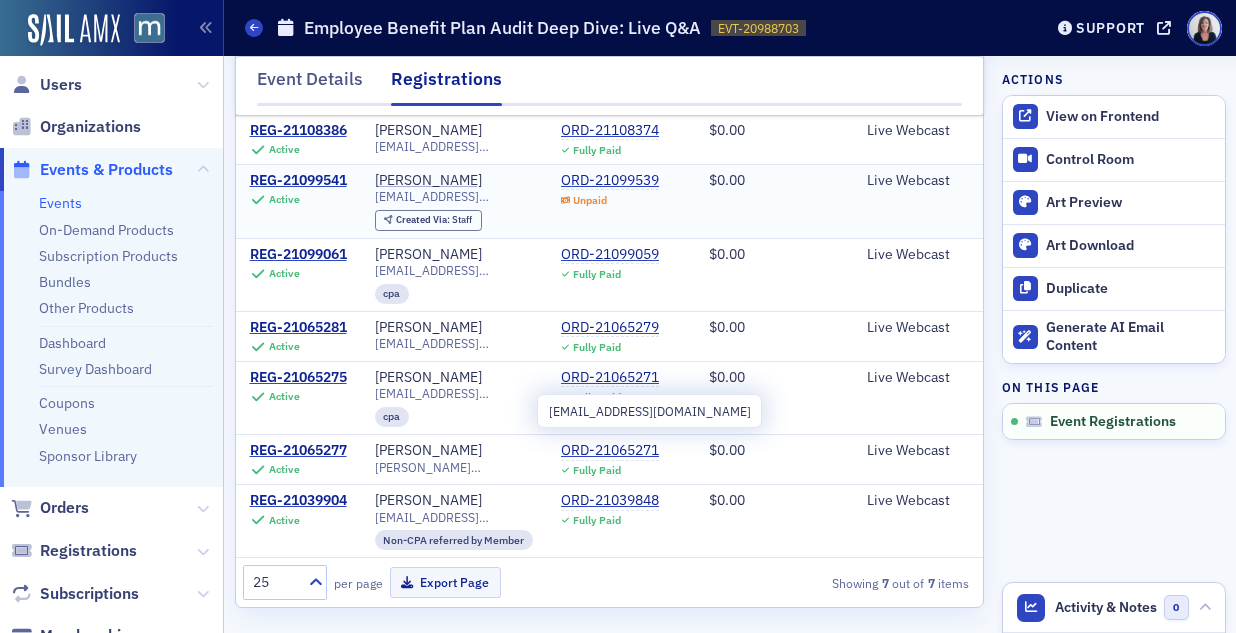 scroll, scrollTop: 0, scrollLeft: 0, axis: both 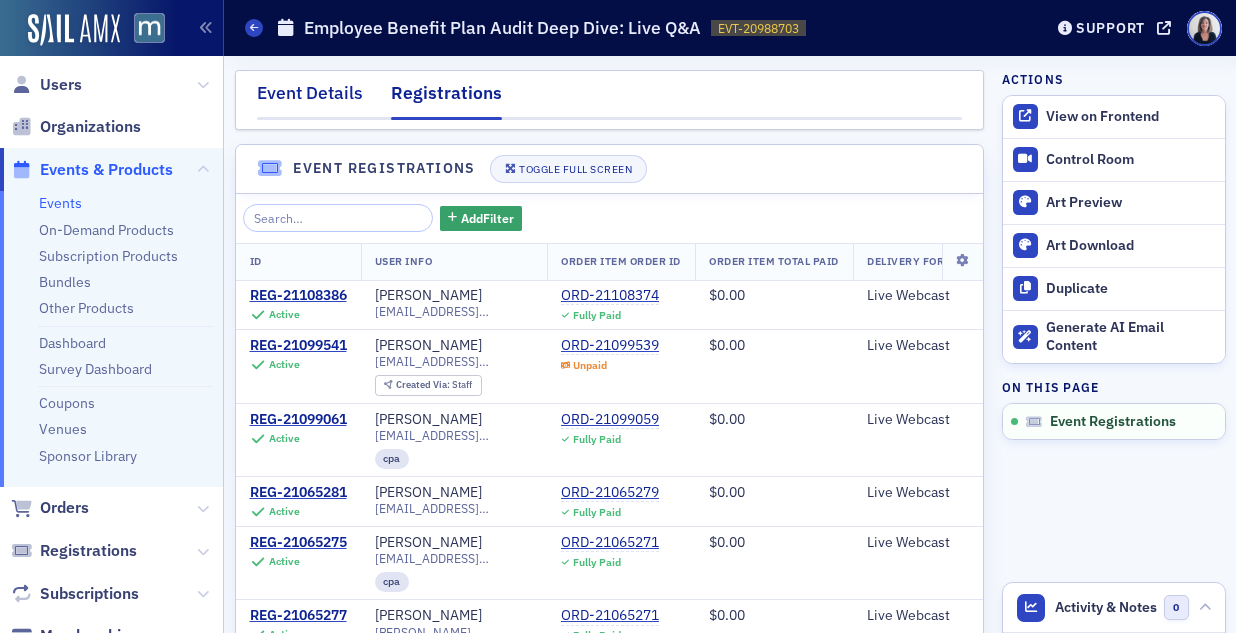 click on "Event Details" 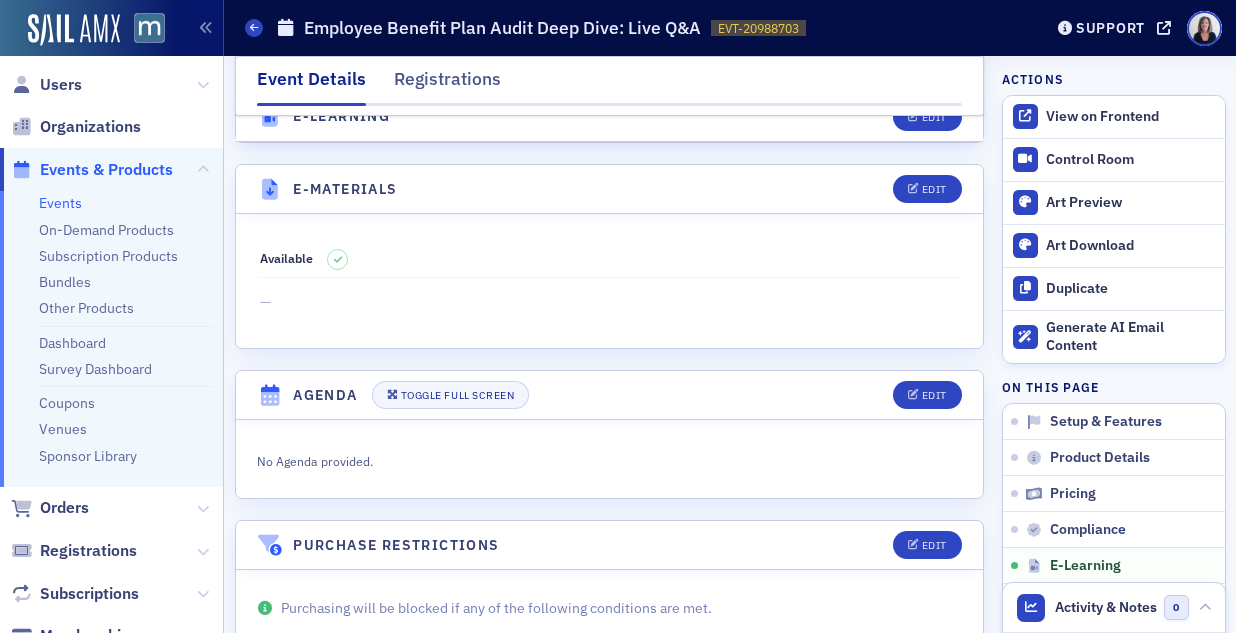 scroll, scrollTop: 2950, scrollLeft: 0, axis: vertical 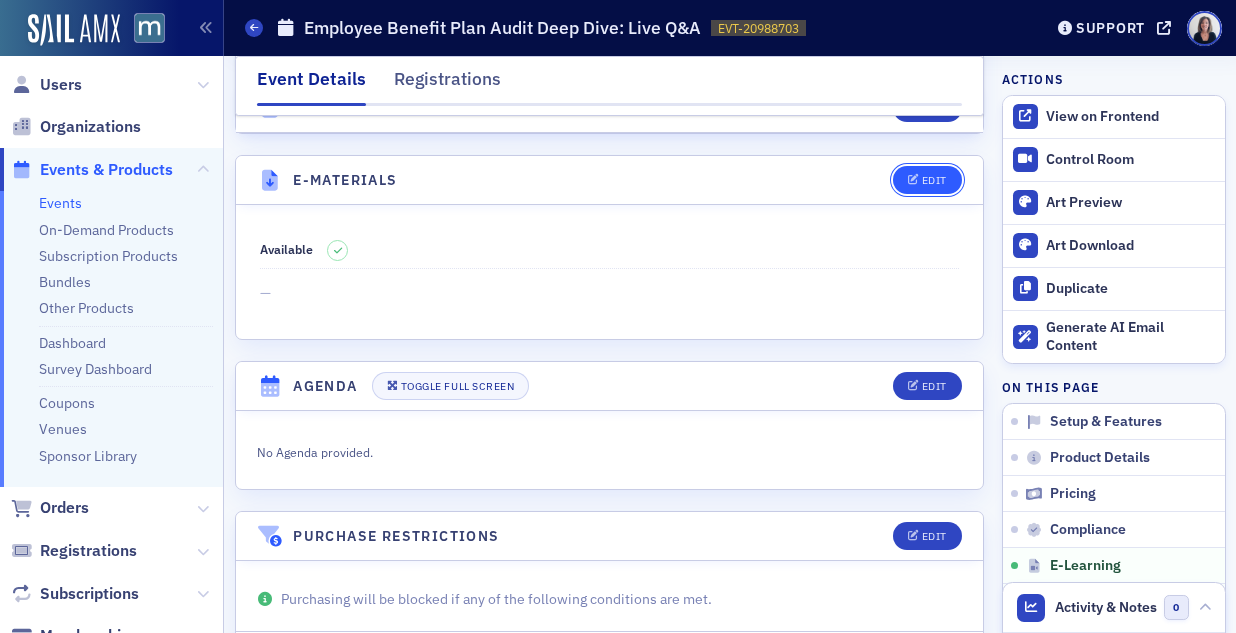 click on "Edit" 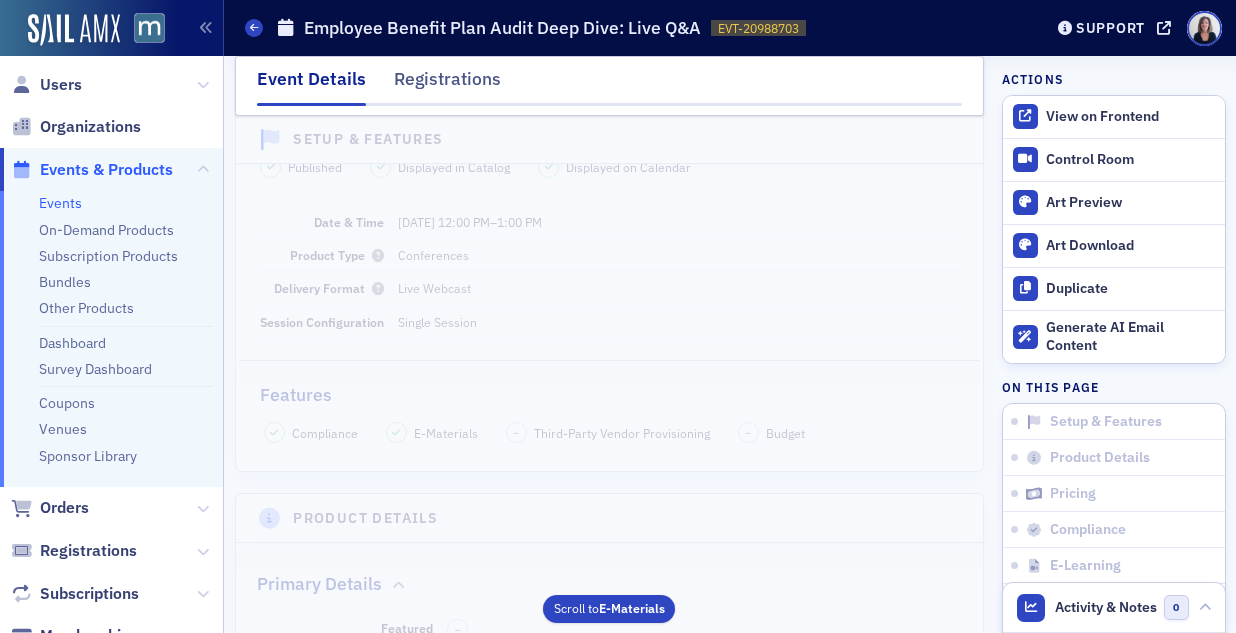 scroll, scrollTop: 0, scrollLeft: 0, axis: both 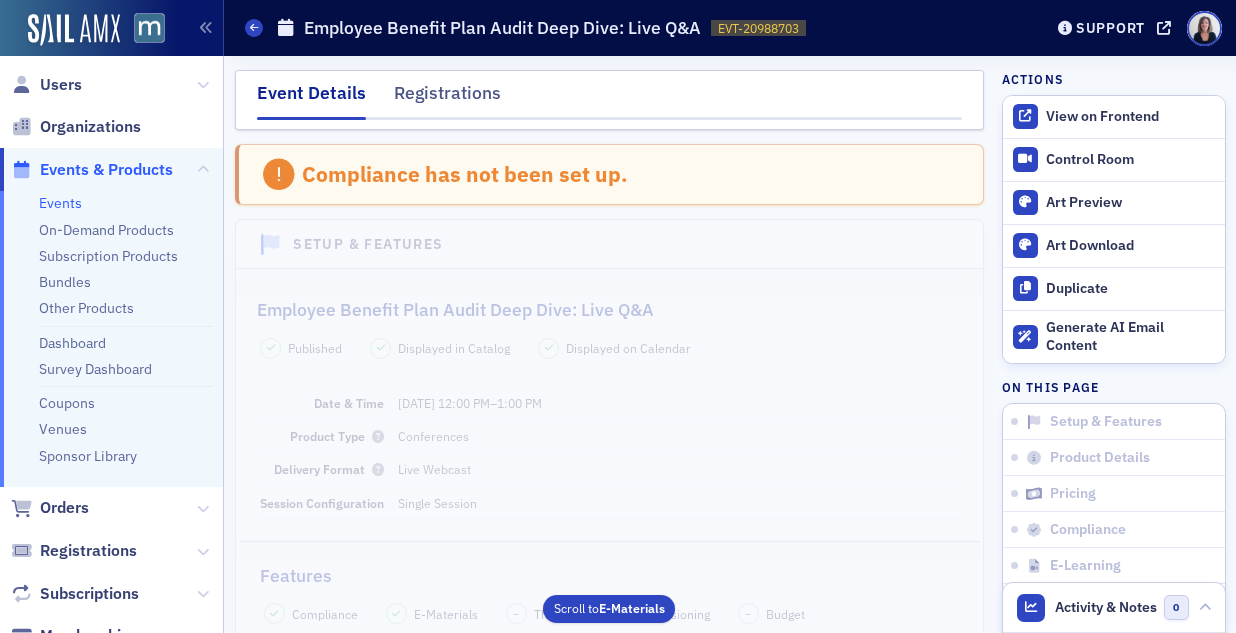 click on "Event Details" 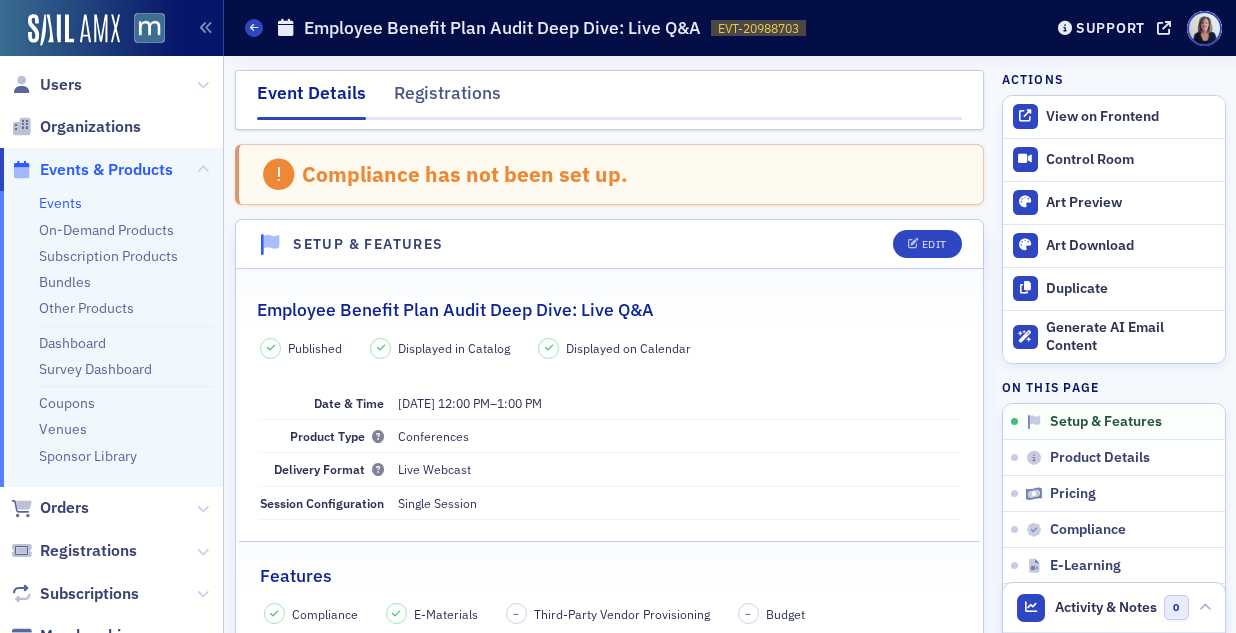 scroll, scrollTop: 0, scrollLeft: 0, axis: both 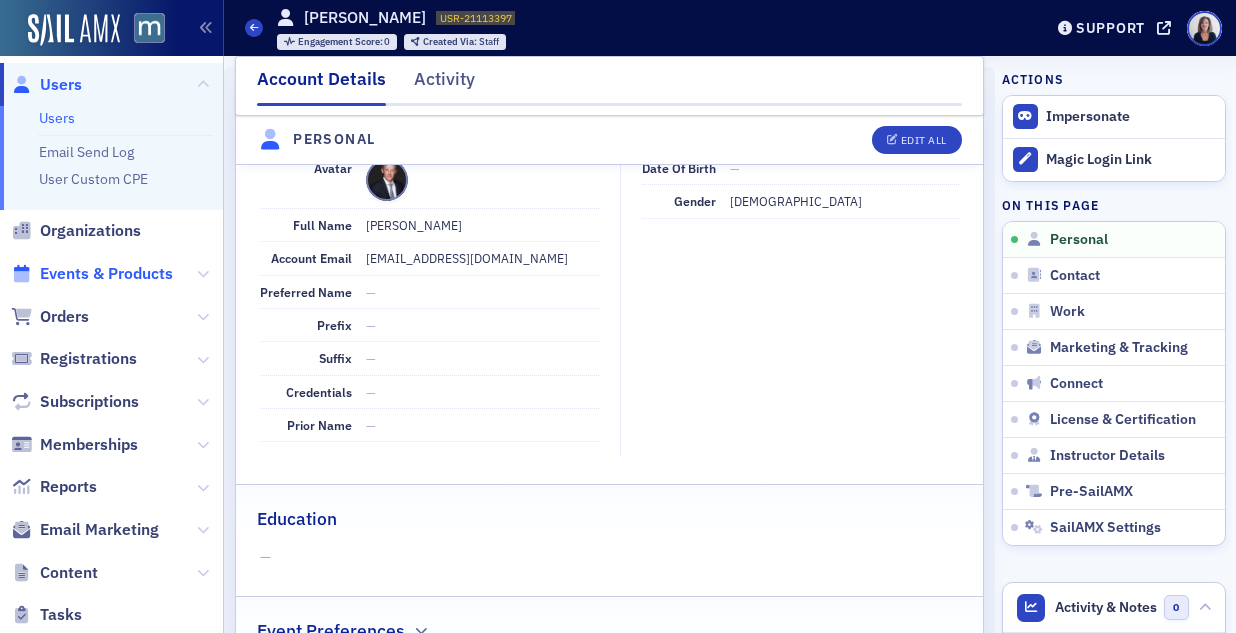 click on "Events & Products" 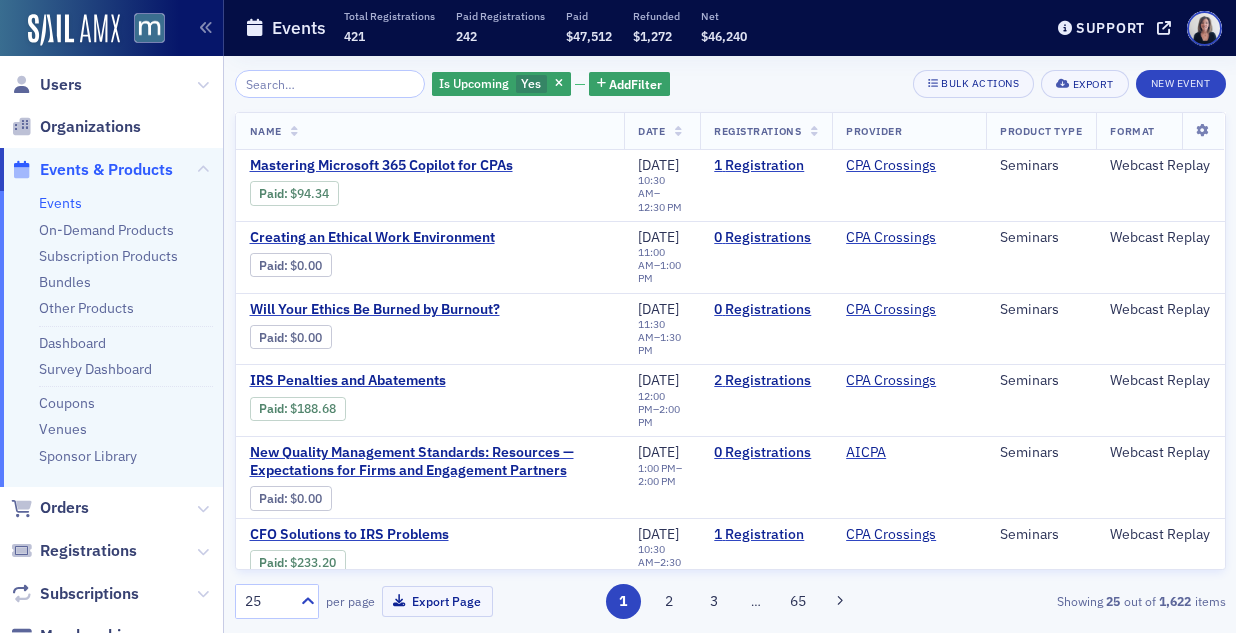 scroll, scrollTop: 0, scrollLeft: 0, axis: both 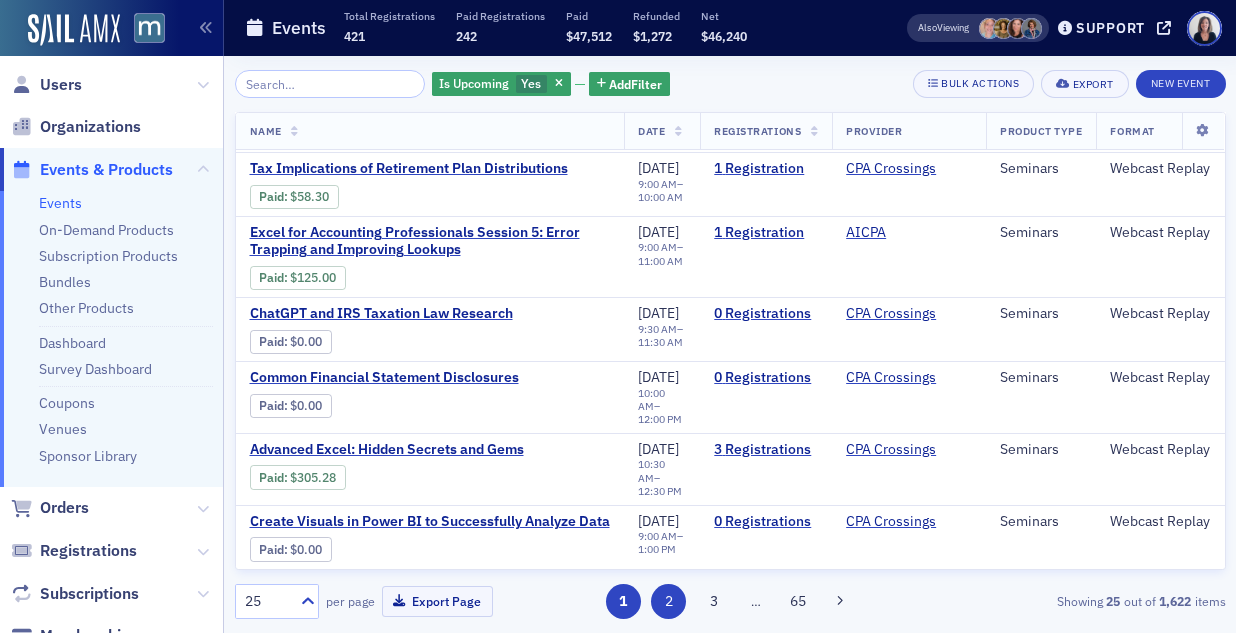 click on "2" 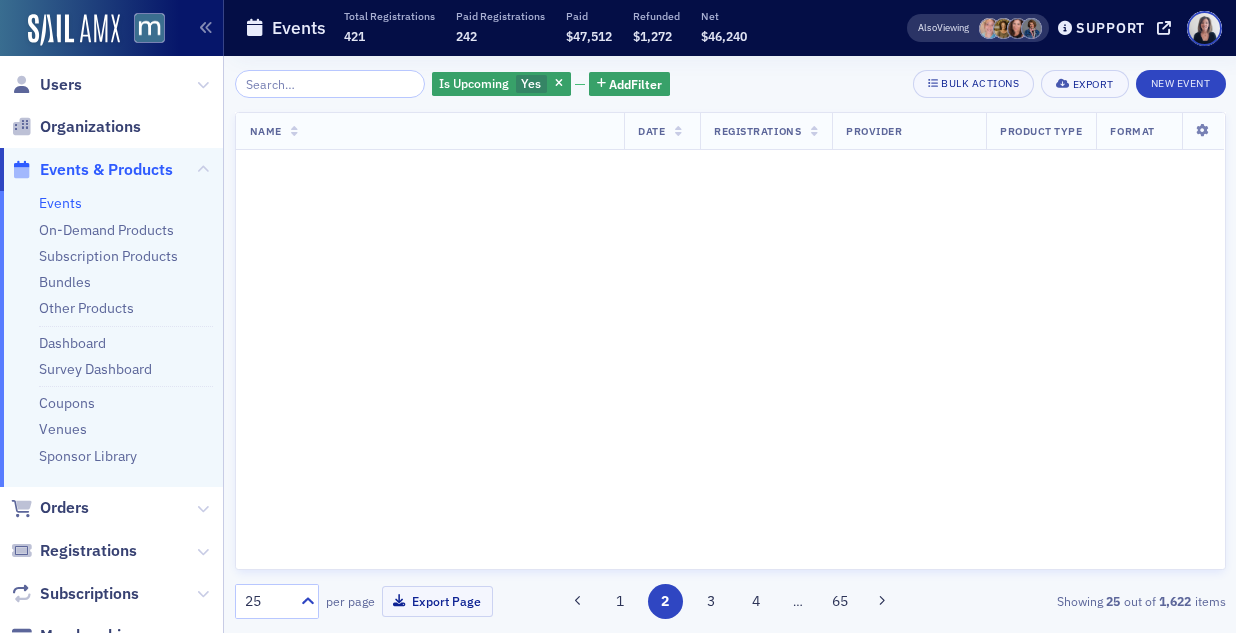 scroll, scrollTop: 0, scrollLeft: 0, axis: both 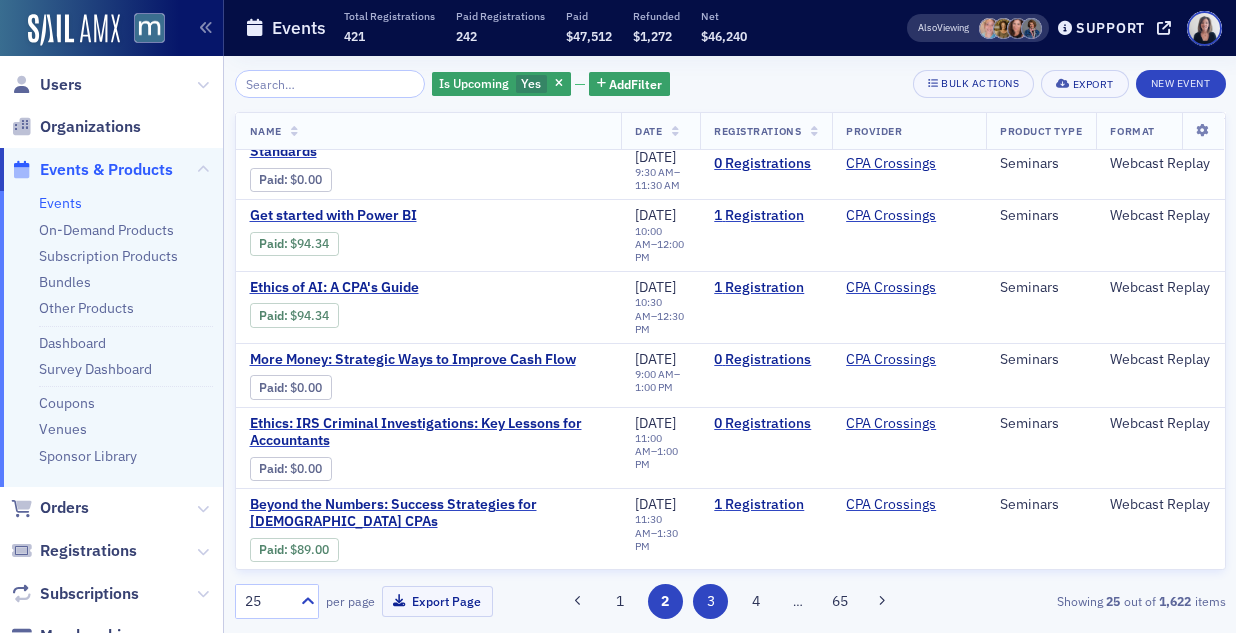 click on "3" 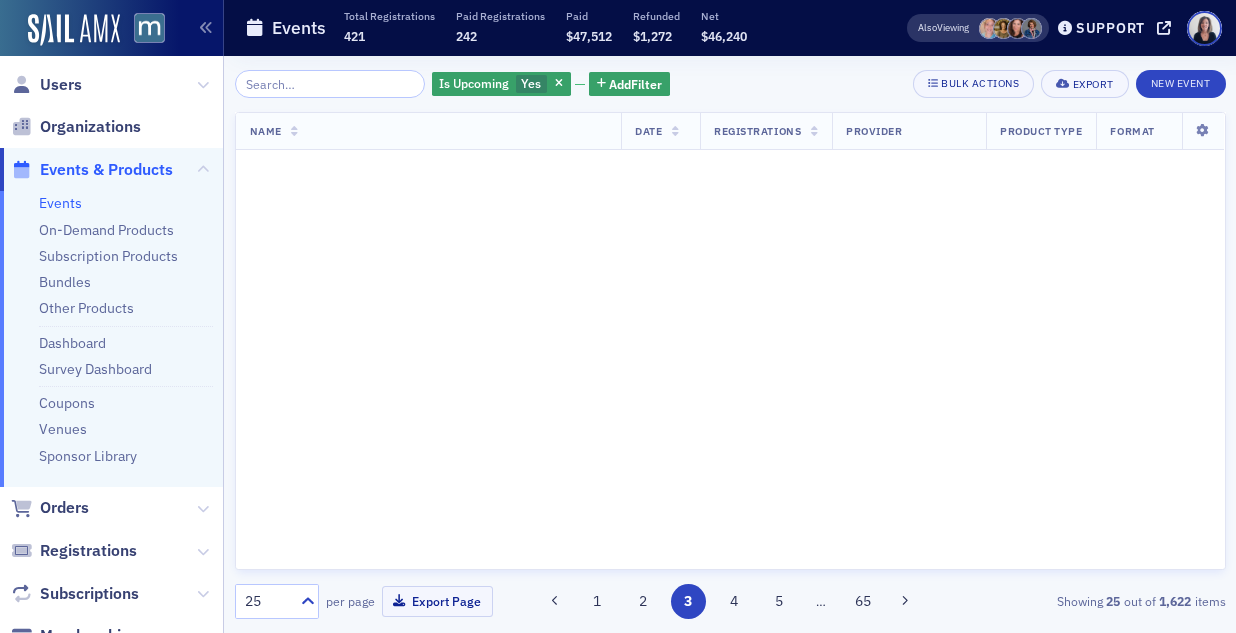 scroll, scrollTop: 0, scrollLeft: 0, axis: both 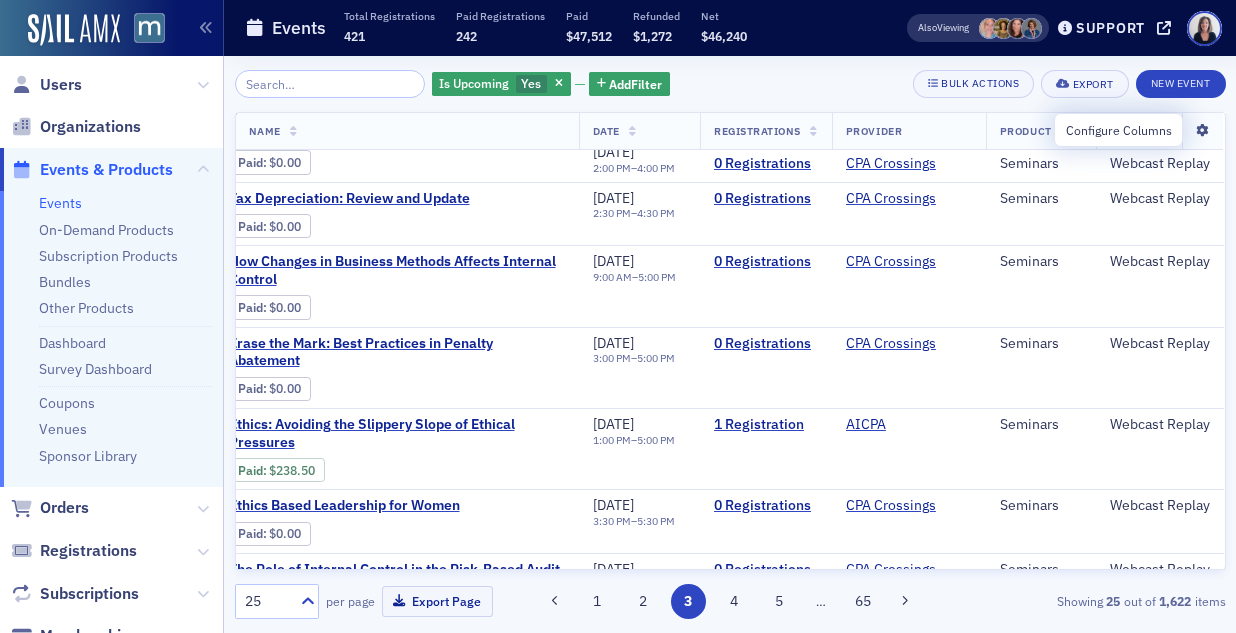 click 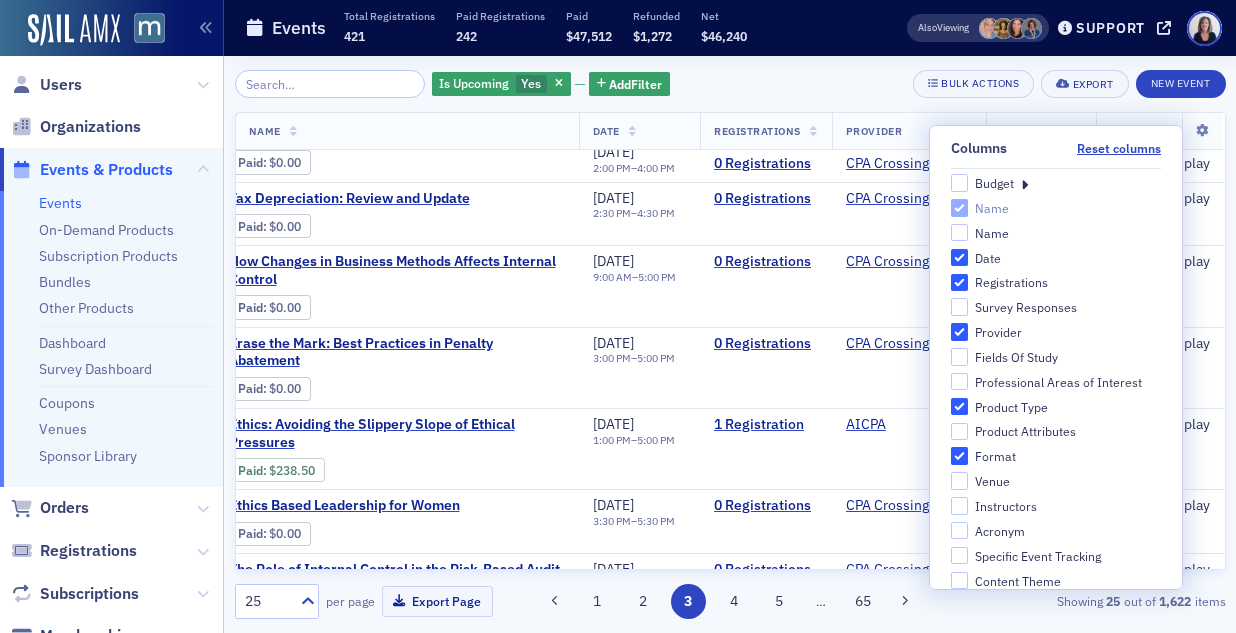 scroll, scrollTop: 0, scrollLeft: 0, axis: both 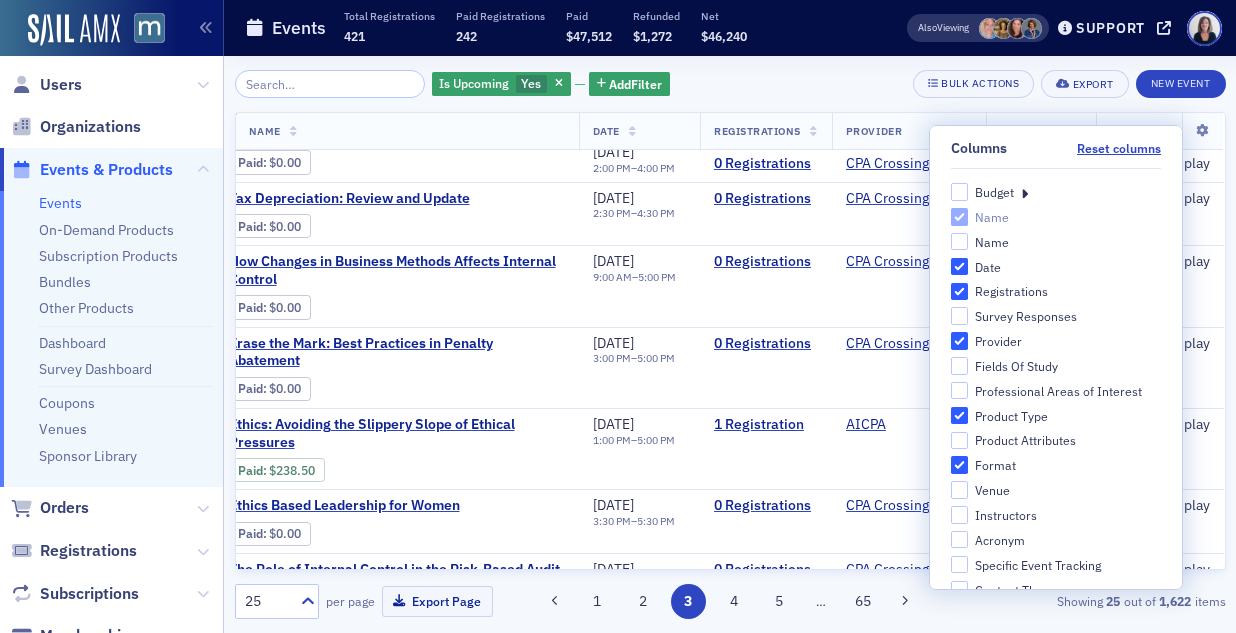 click on "Columns" at bounding box center (979, 149) 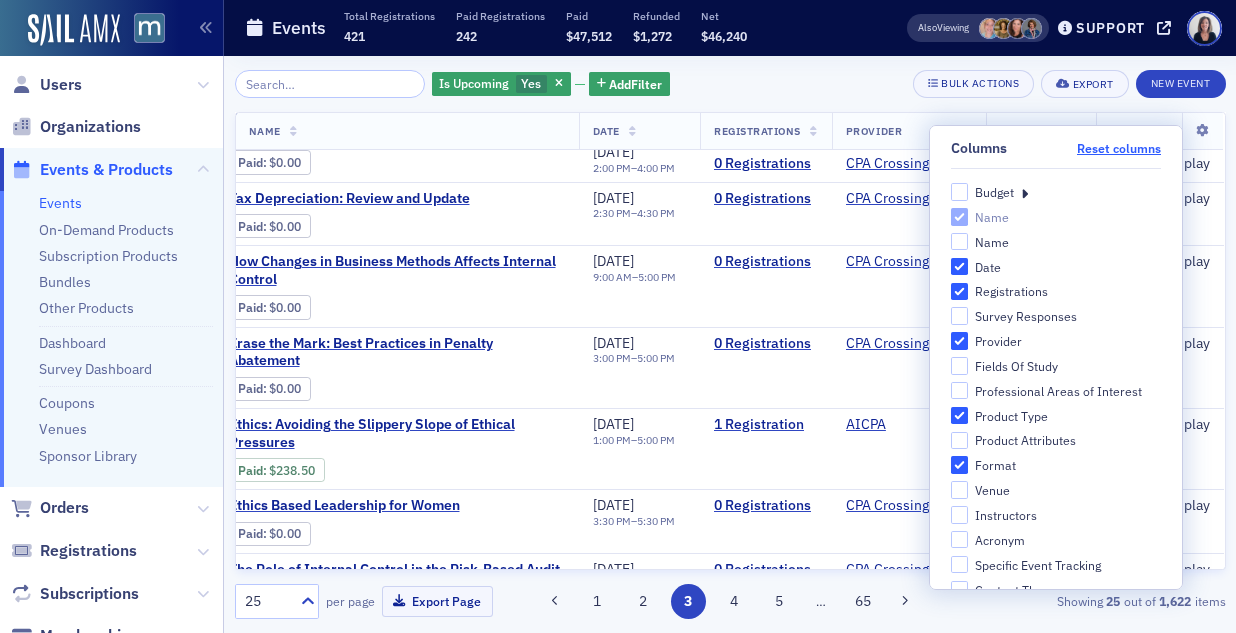 click on "Reset columns" at bounding box center [1119, 148] 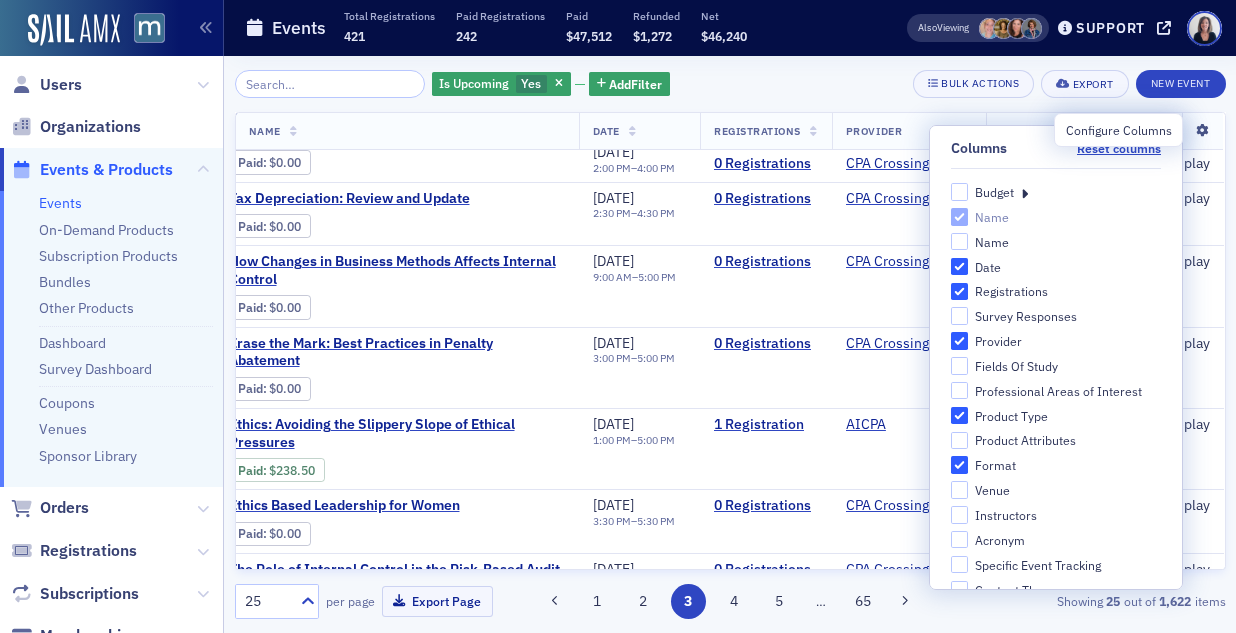 click 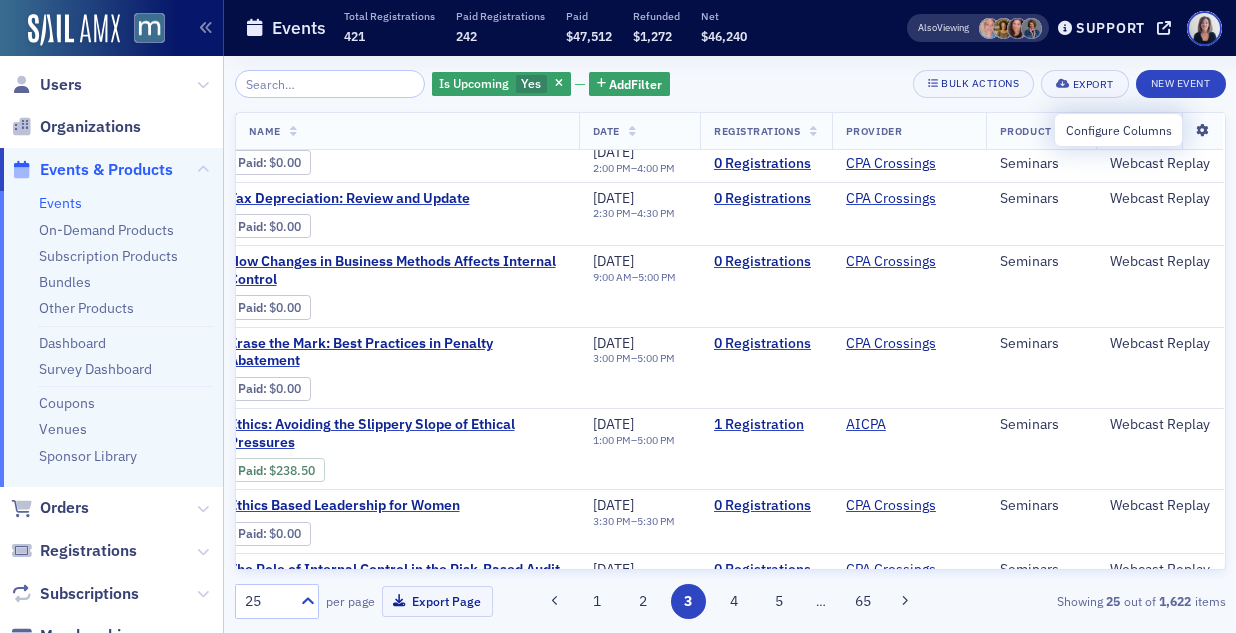 click 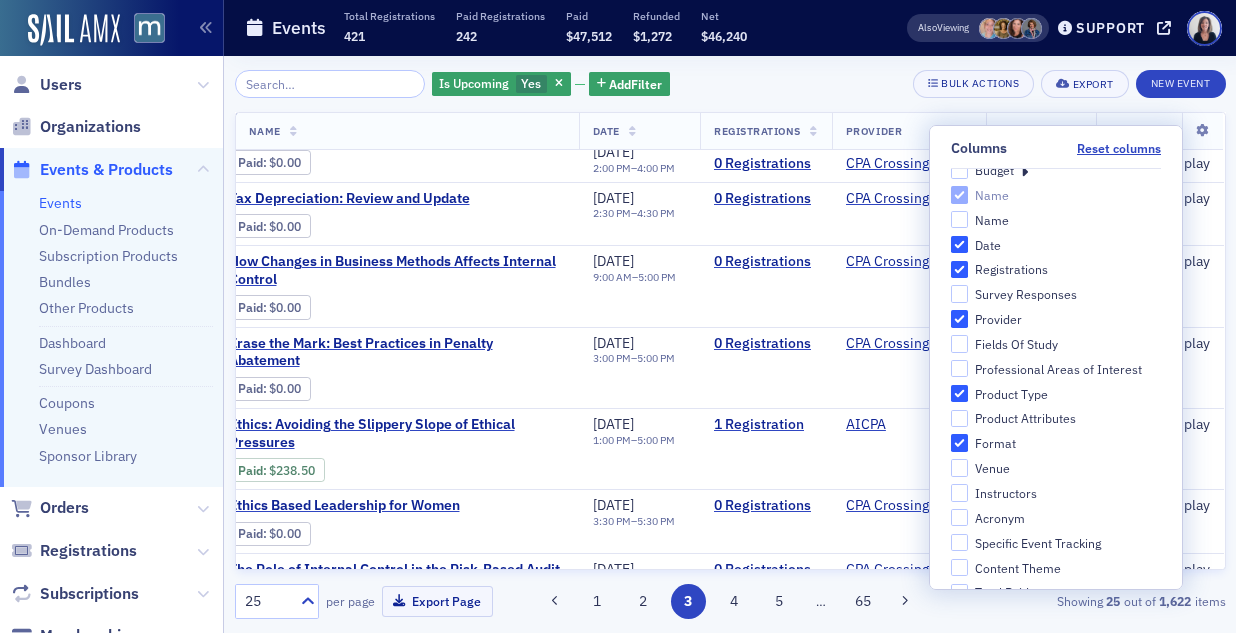 scroll, scrollTop: 24, scrollLeft: 0, axis: vertical 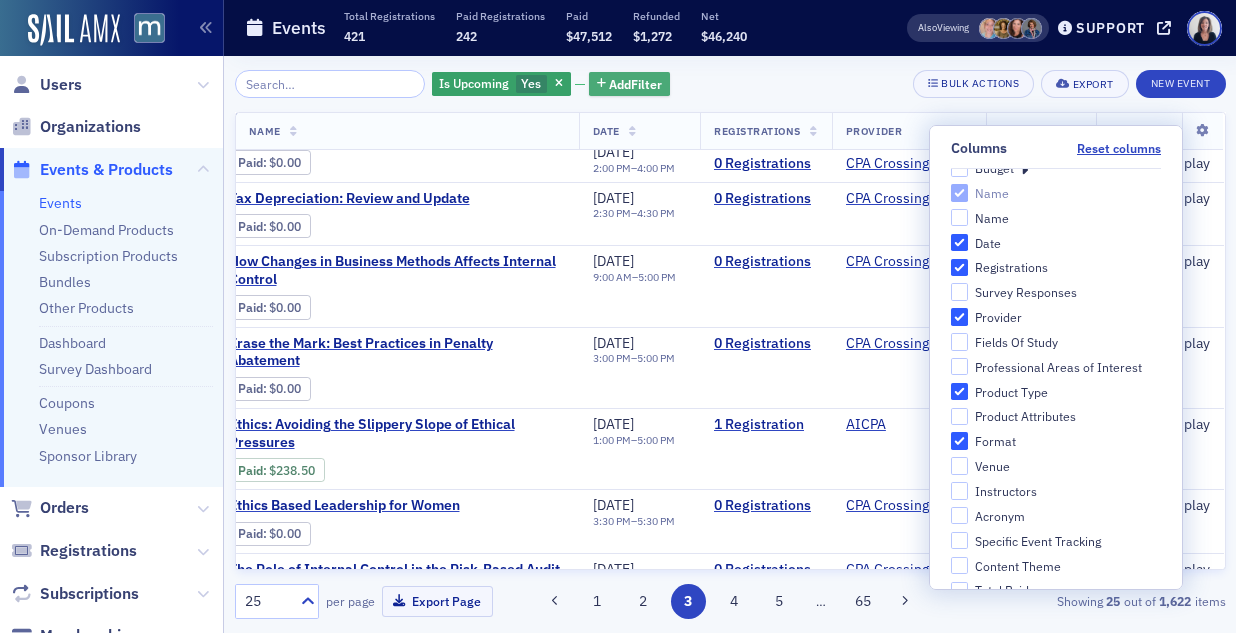 click on "Add  Filter" 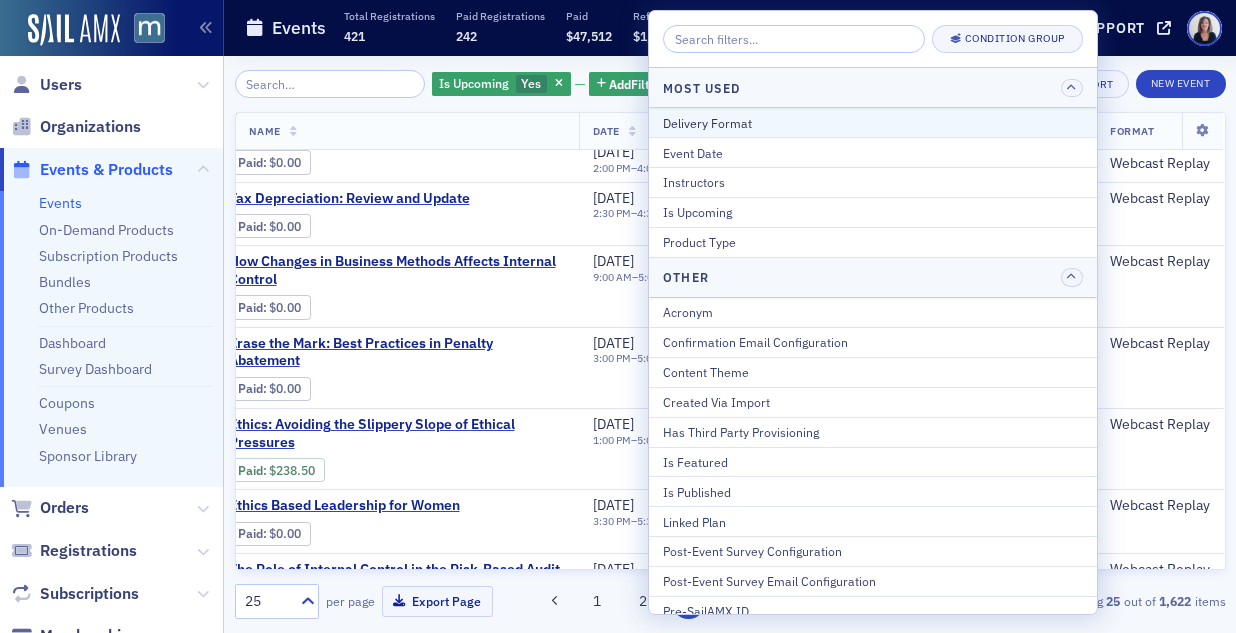 click on "Delivery Format" at bounding box center (873, 123) 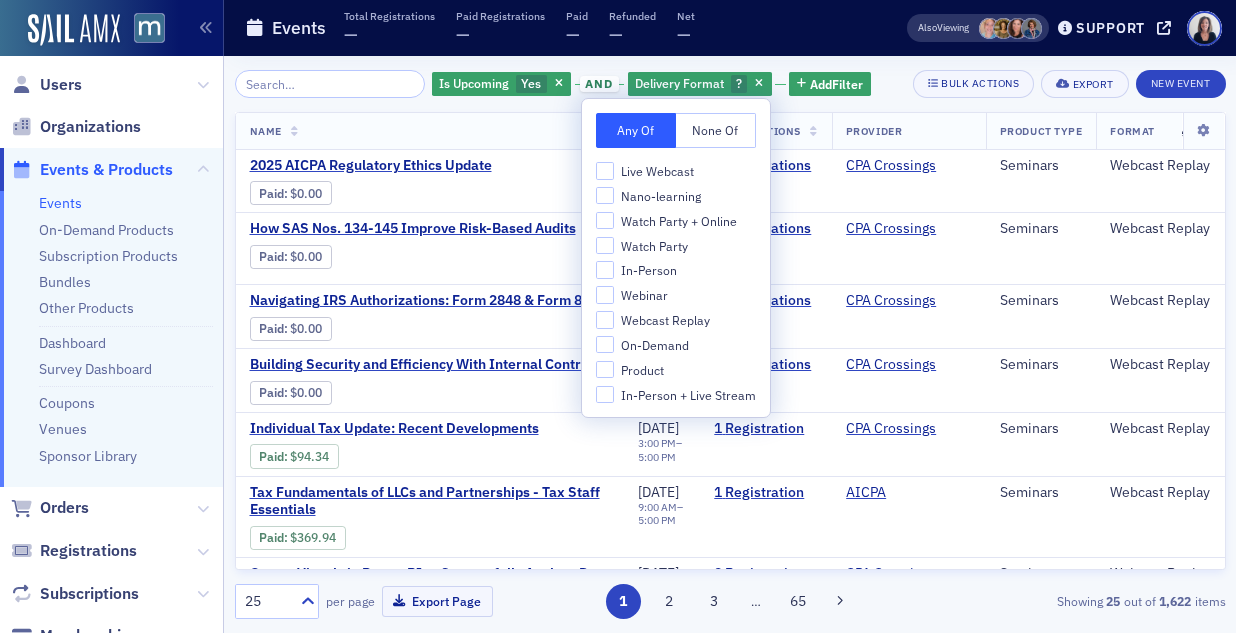 scroll, scrollTop: 594, scrollLeft: 0, axis: vertical 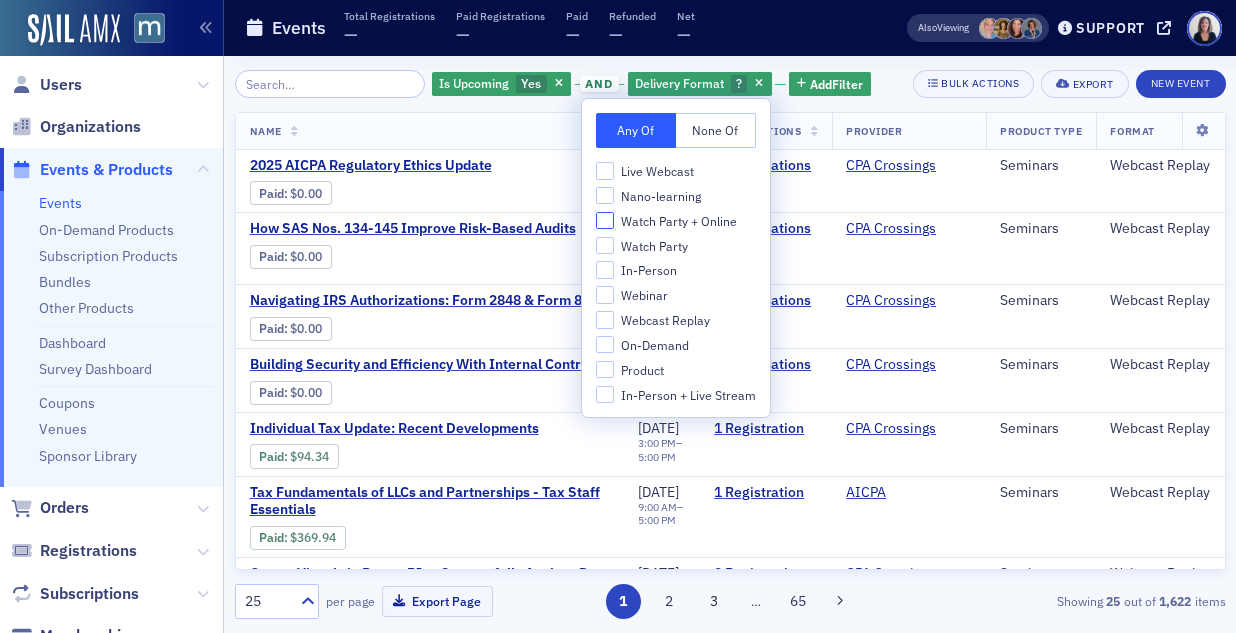 click on "Watch Party + Online" at bounding box center (605, 221) 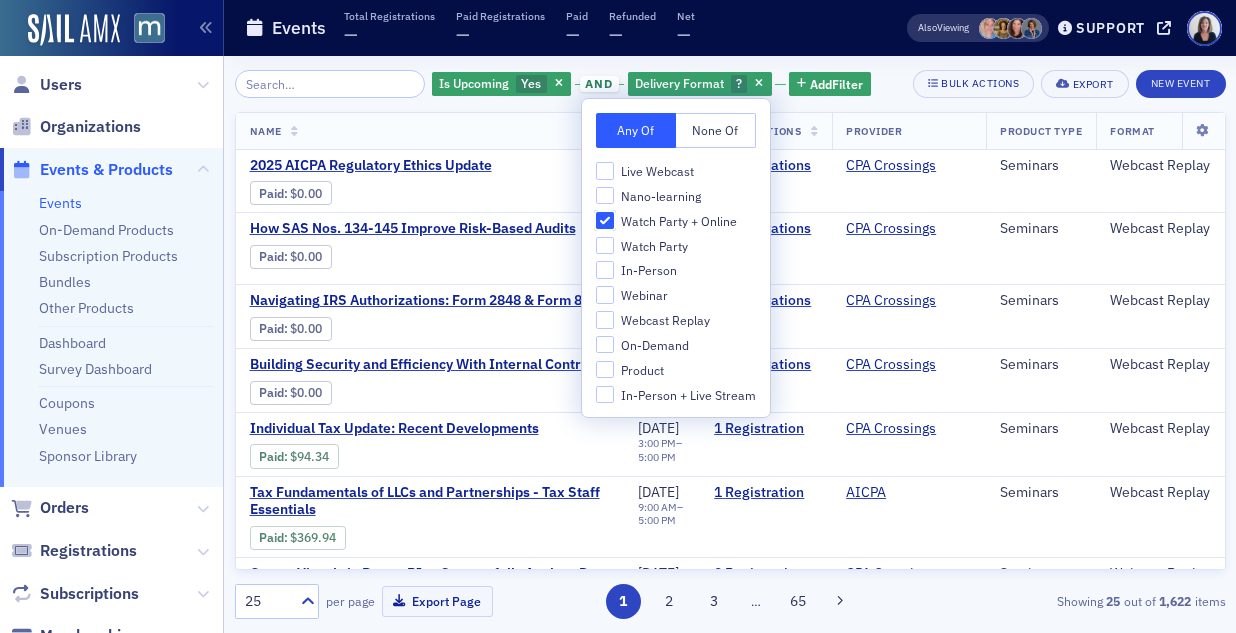 checkbox on "true" 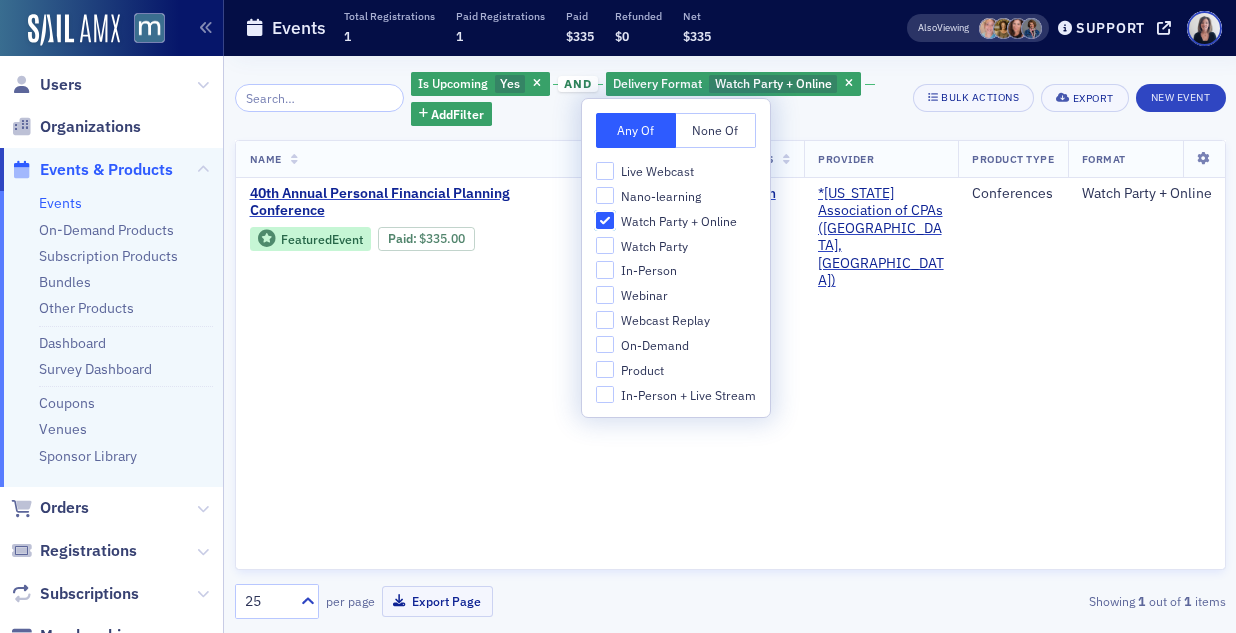 scroll, scrollTop: 0, scrollLeft: 0, axis: both 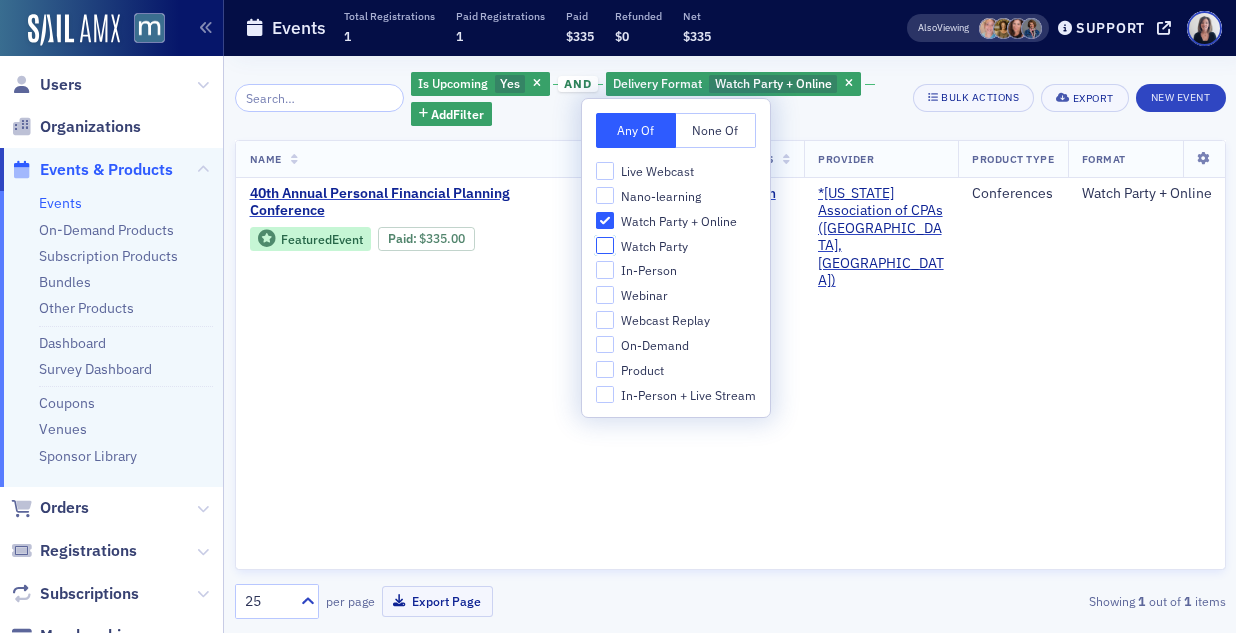 click on "Watch Party" at bounding box center (605, 246) 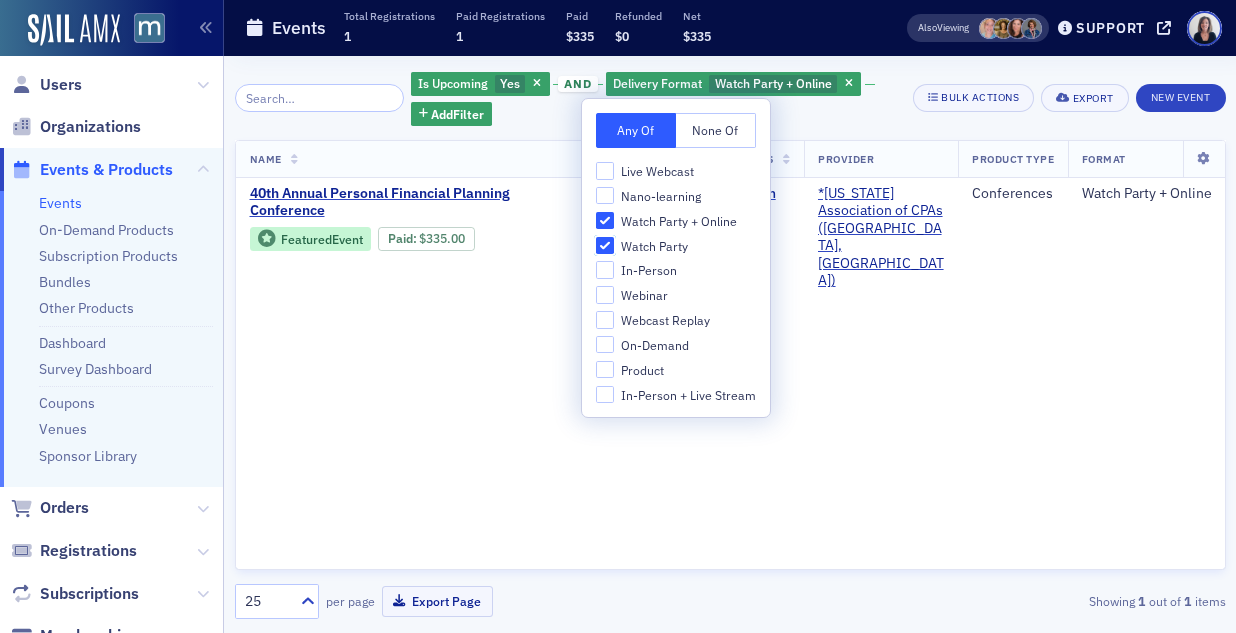 checkbox on "true" 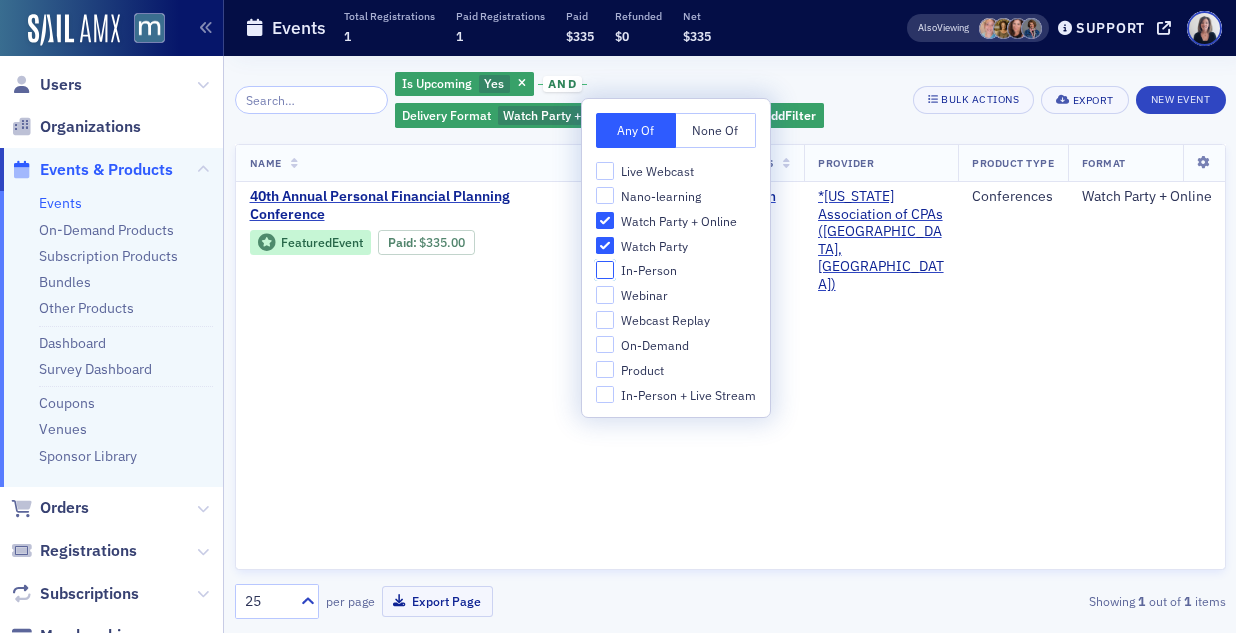 click on "In-Person" at bounding box center [605, 270] 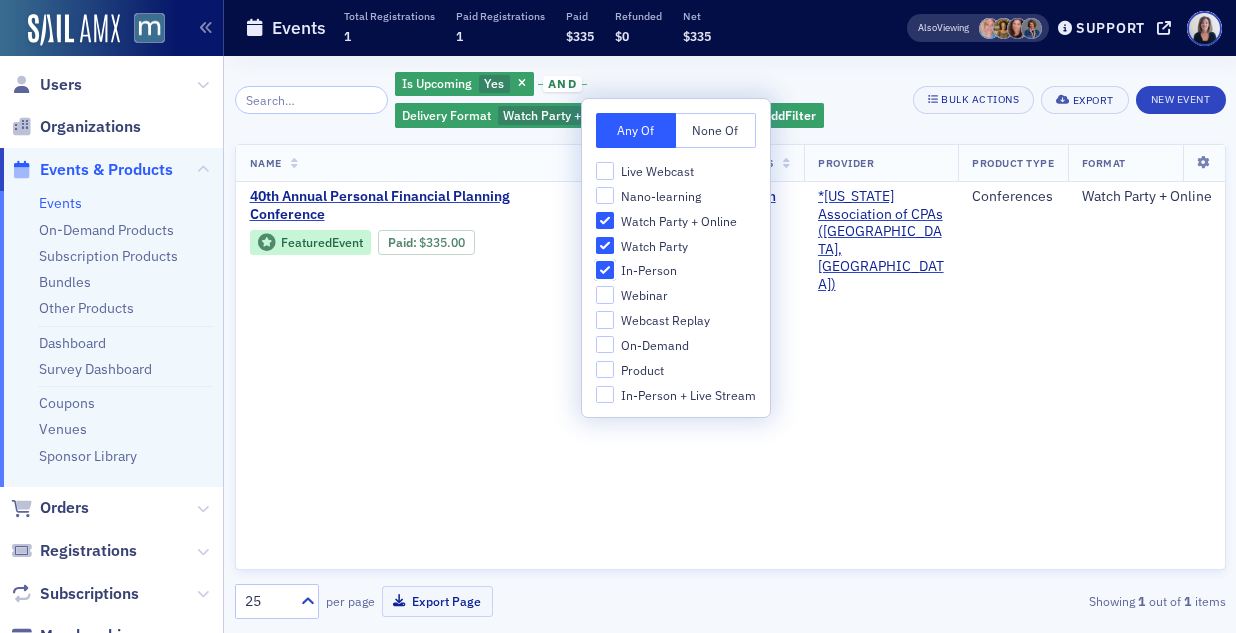 checkbox on "true" 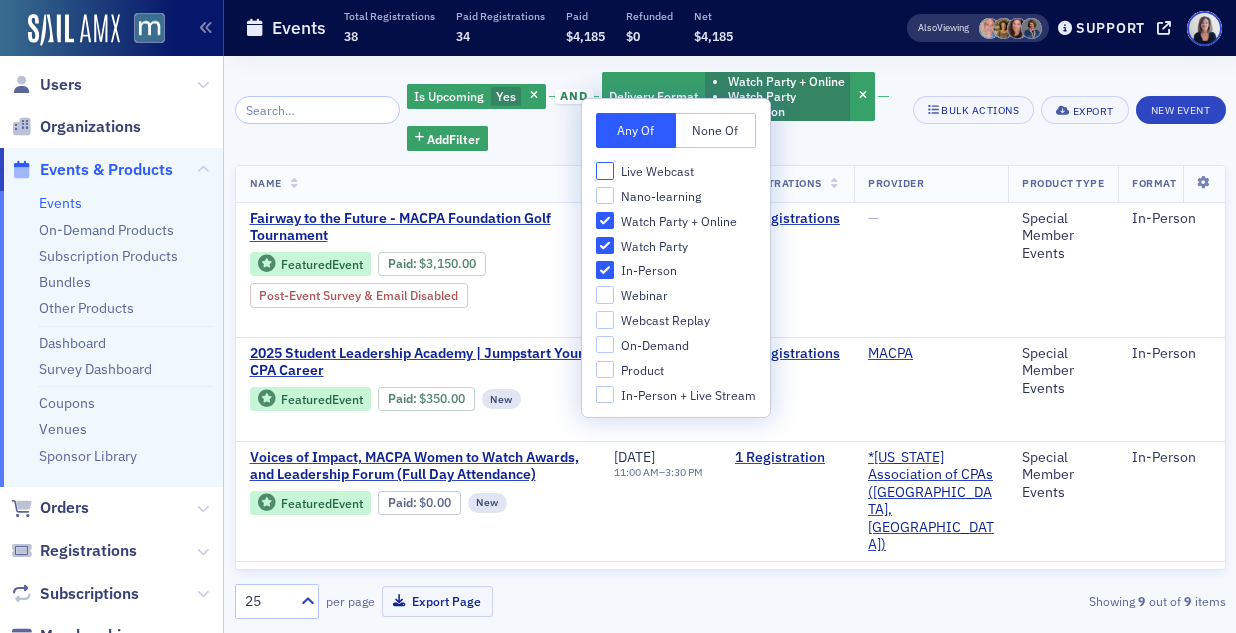 click on "Live Webcast" at bounding box center (605, 171) 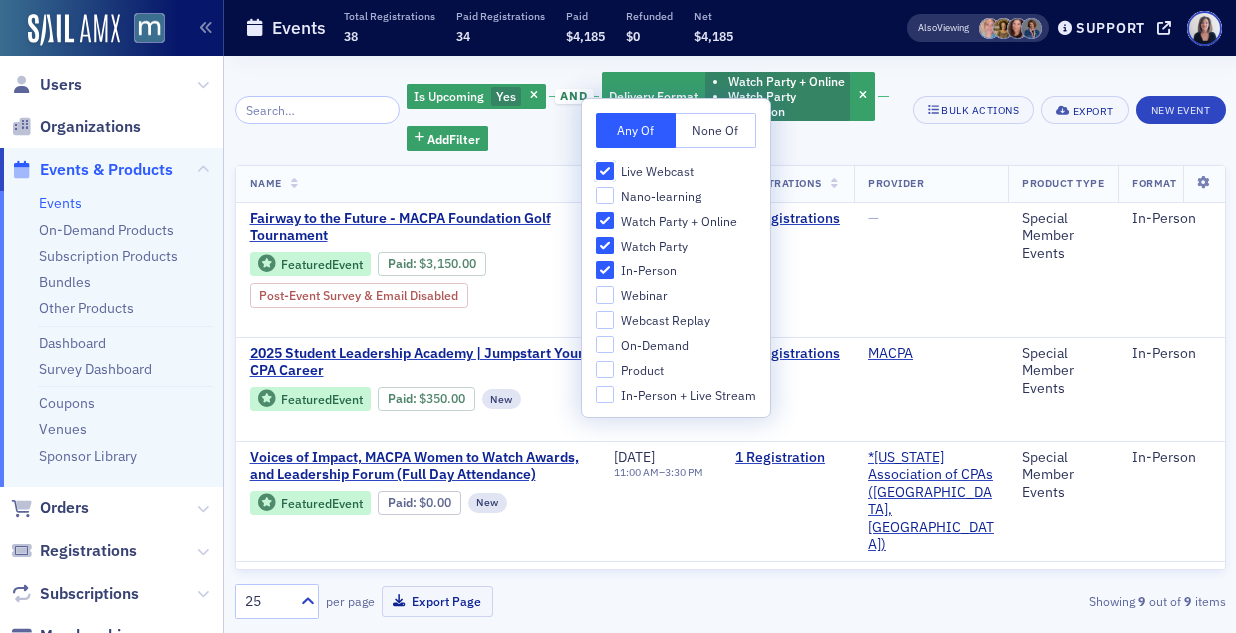 checkbox on "true" 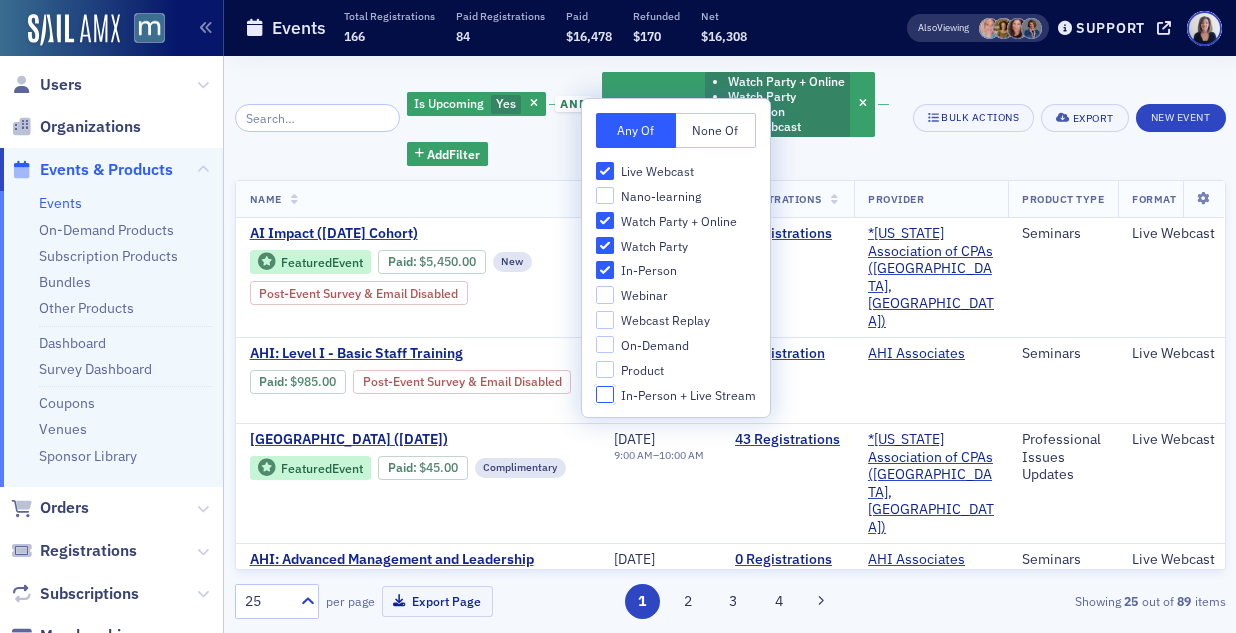 click on "In-Person + Live Stream" at bounding box center (605, 395) 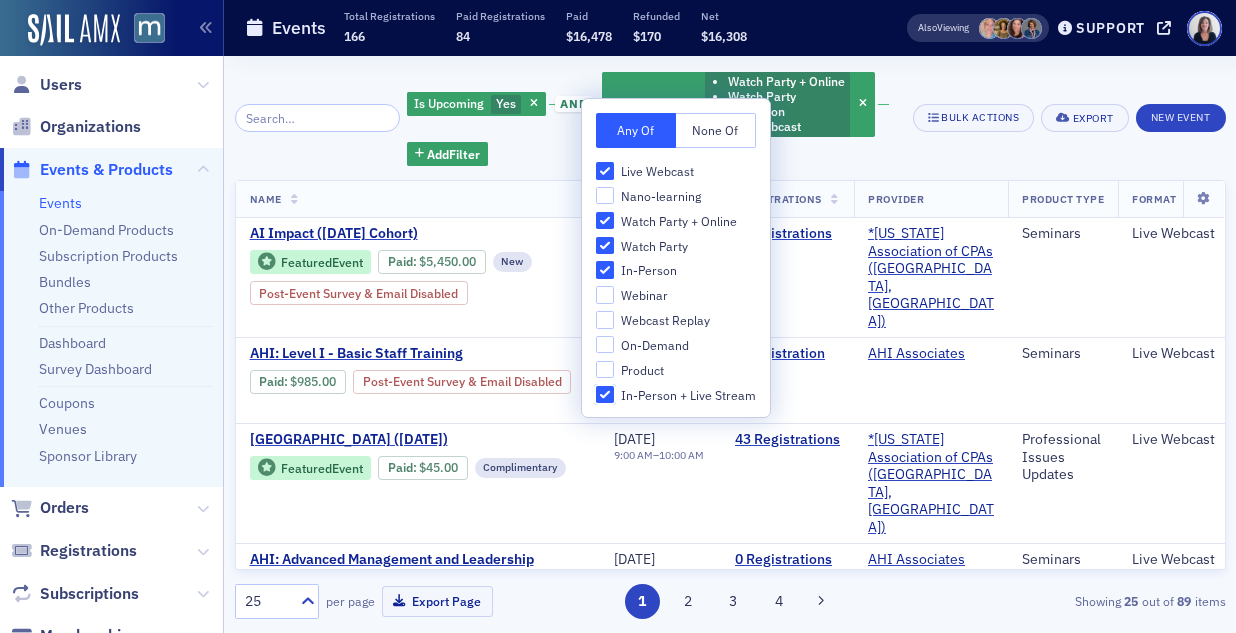 checkbox on "true" 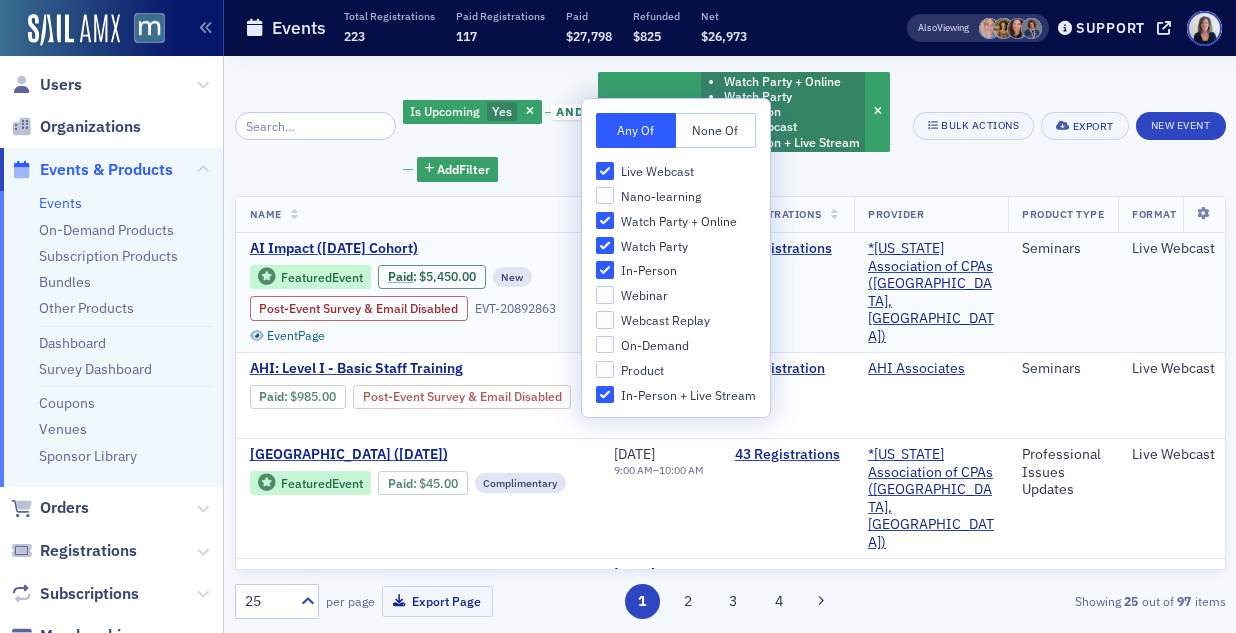 click on "7   Registrations" 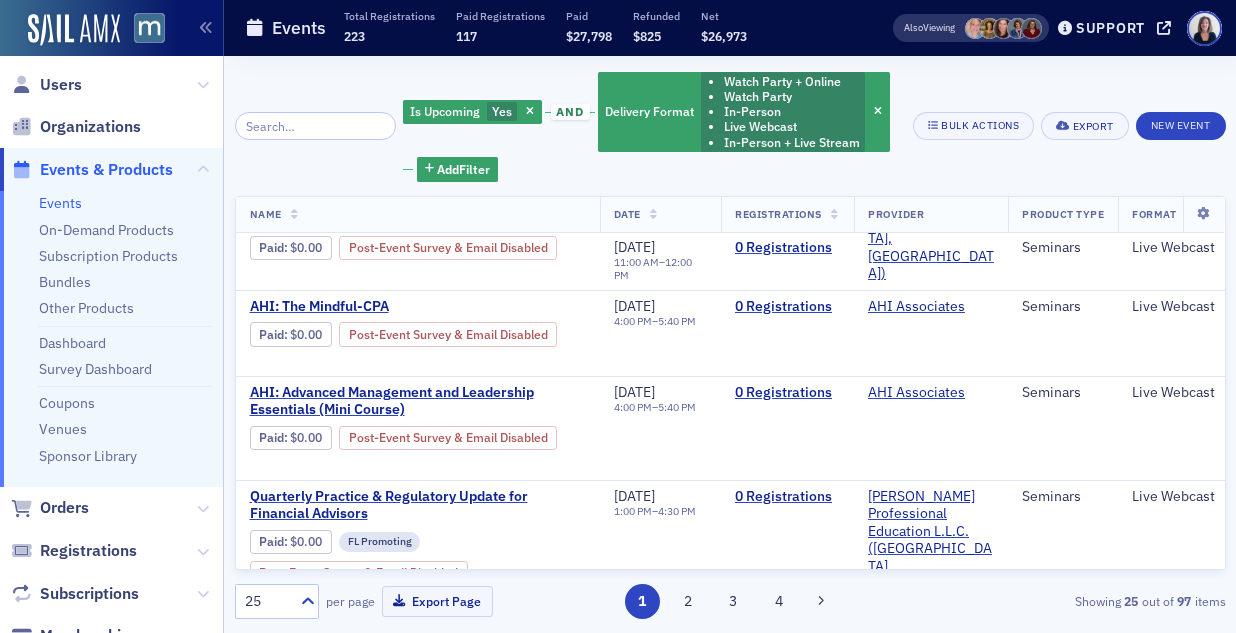 scroll, scrollTop: 2307, scrollLeft: 0, axis: vertical 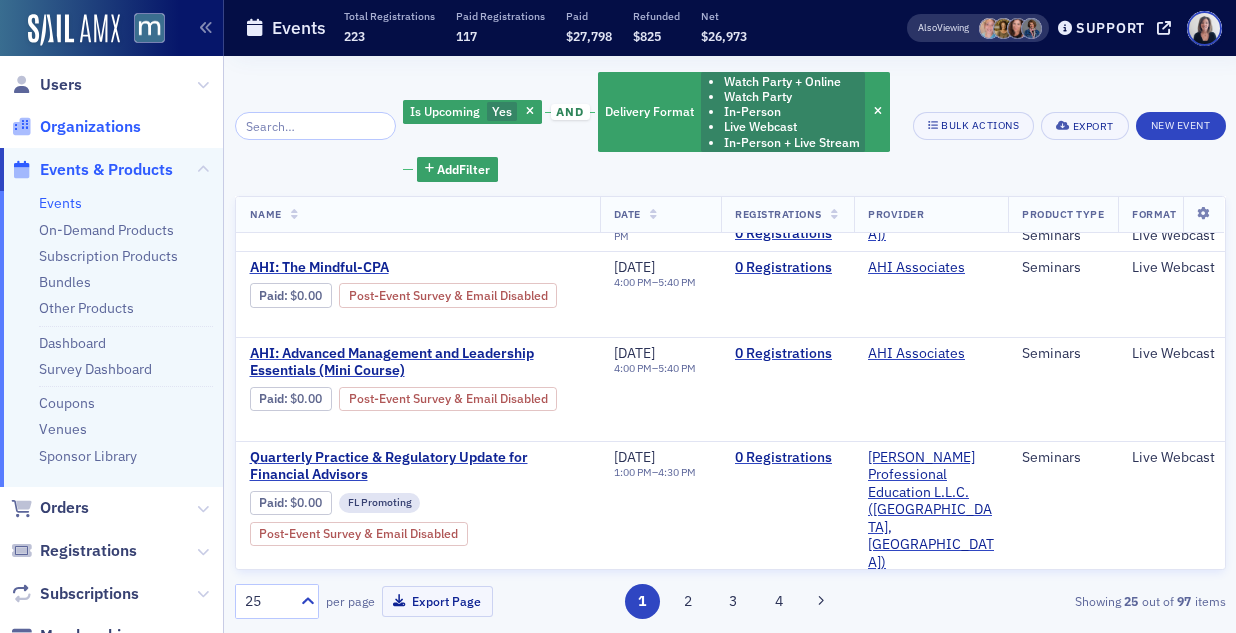 click on "Organizations" 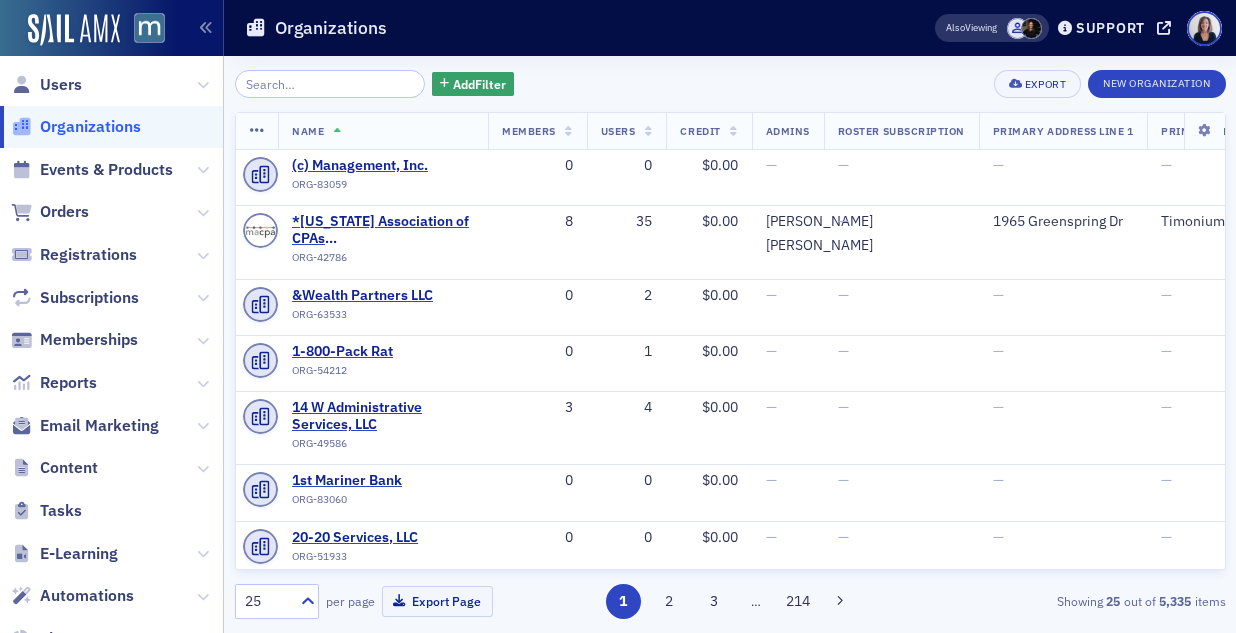 click 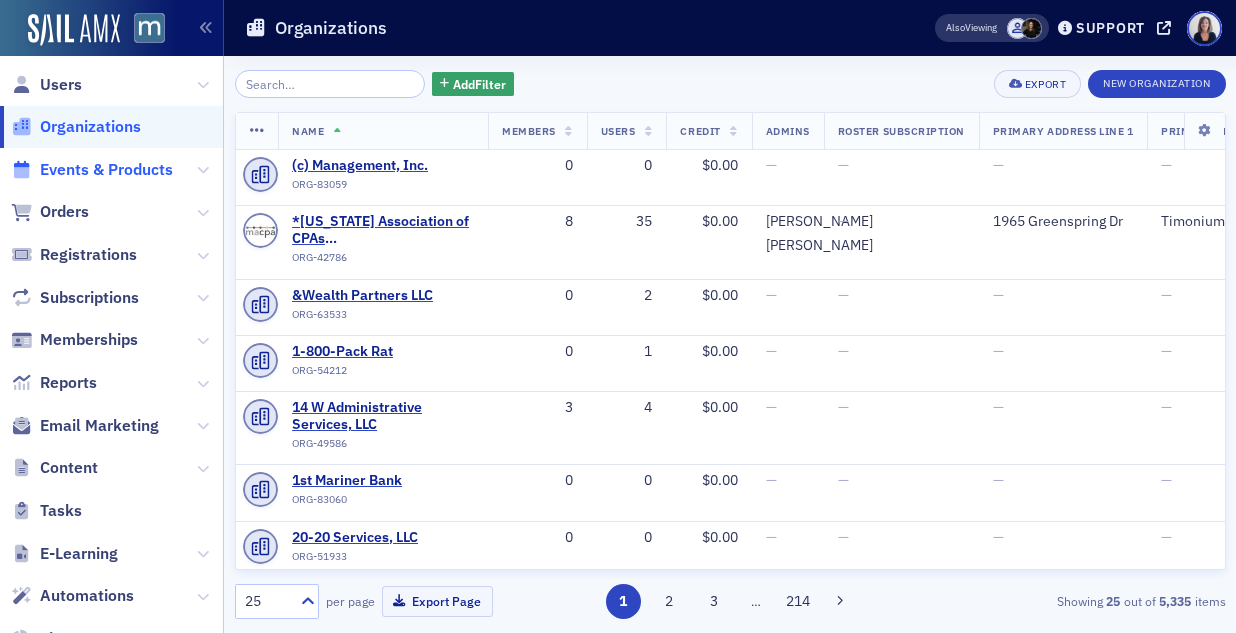 click on "Events & Products" 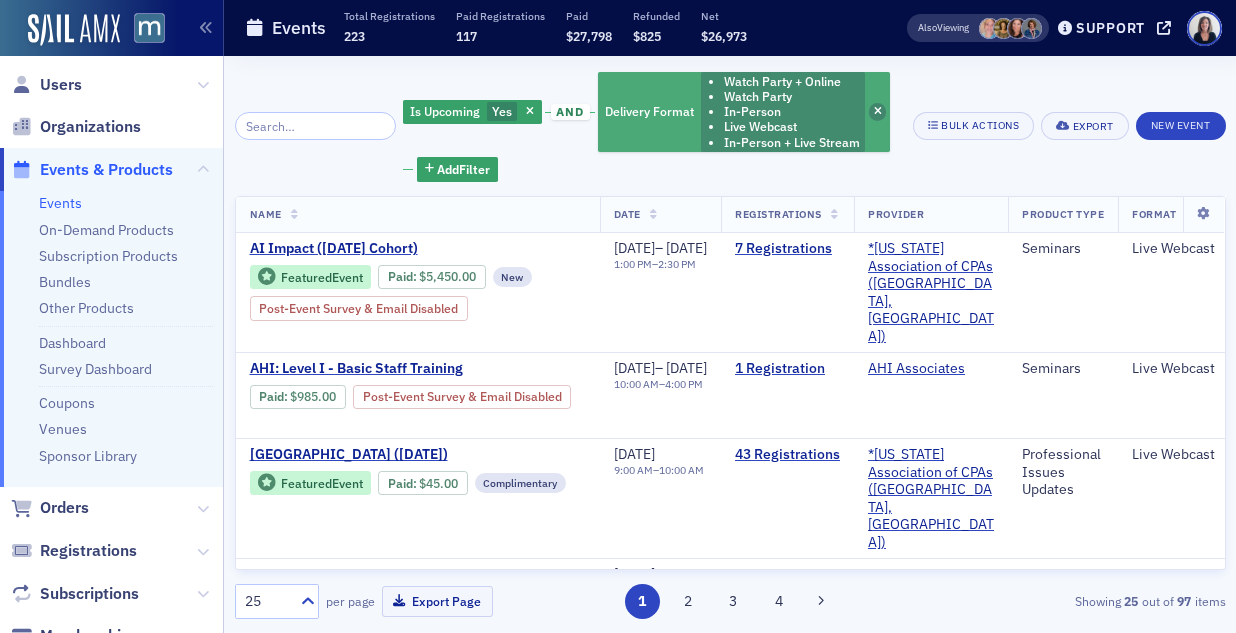 click 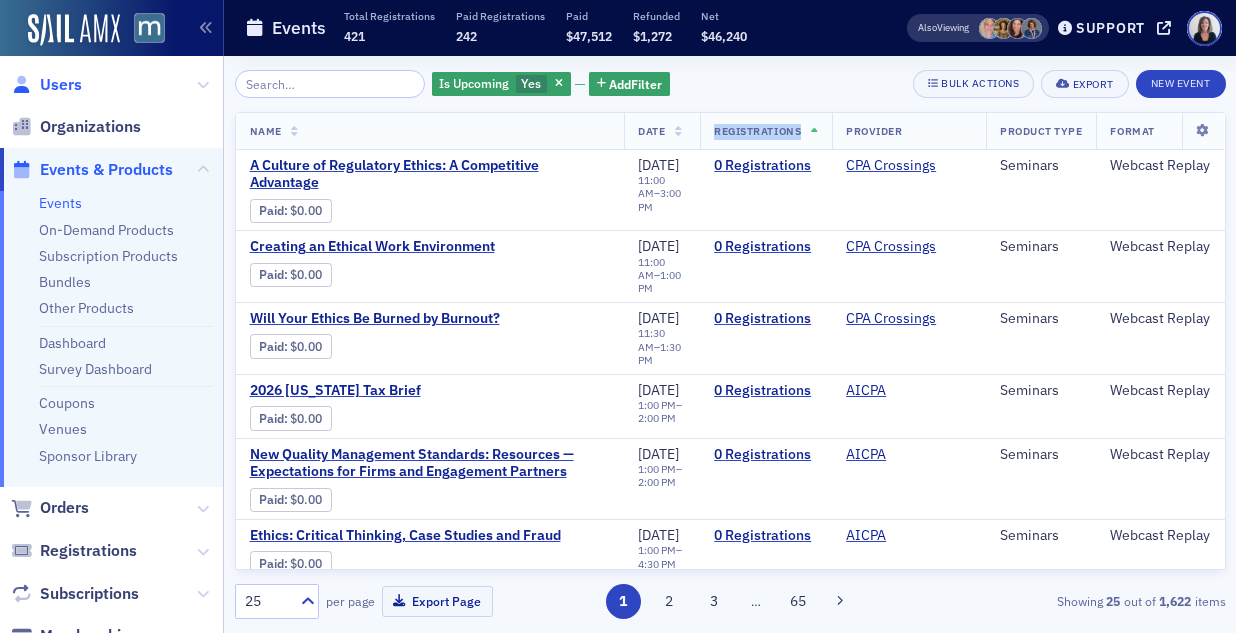 click on "Users" 